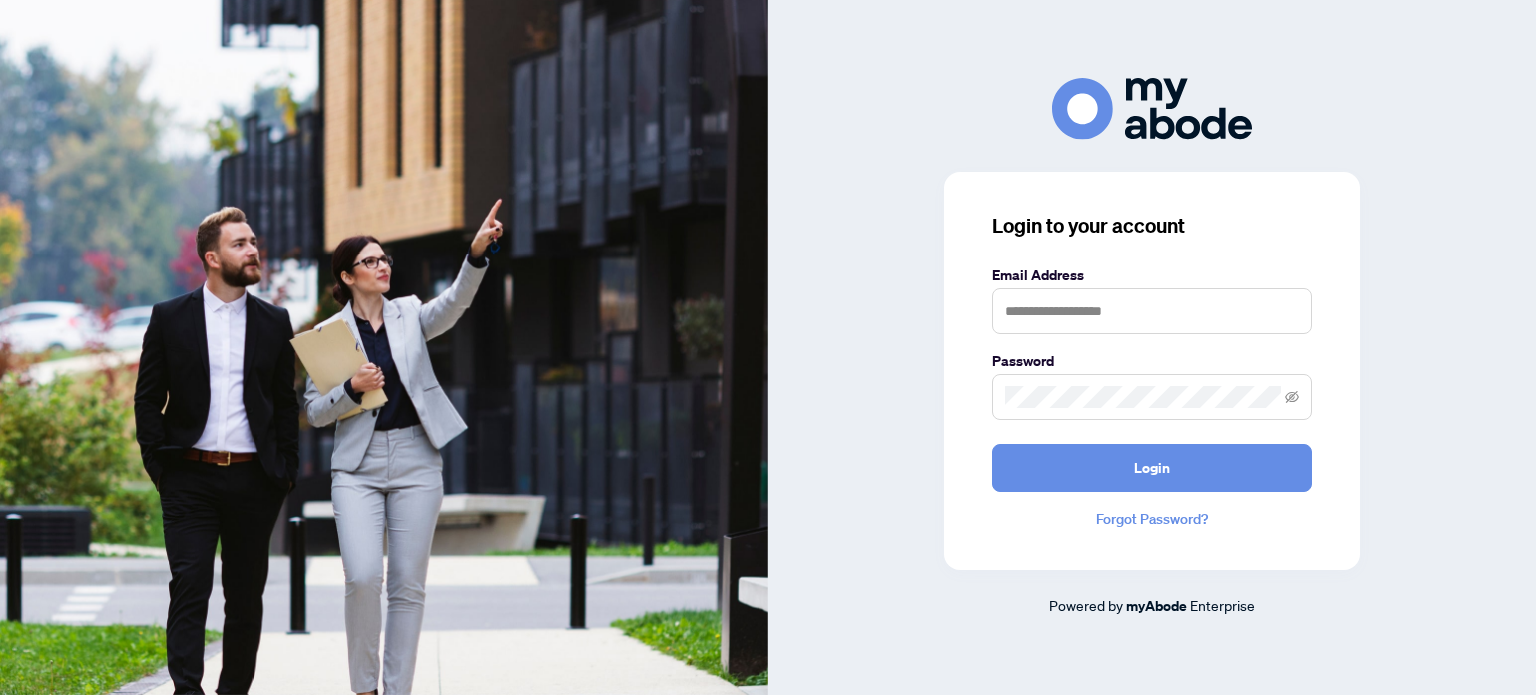 scroll, scrollTop: 0, scrollLeft: 0, axis: both 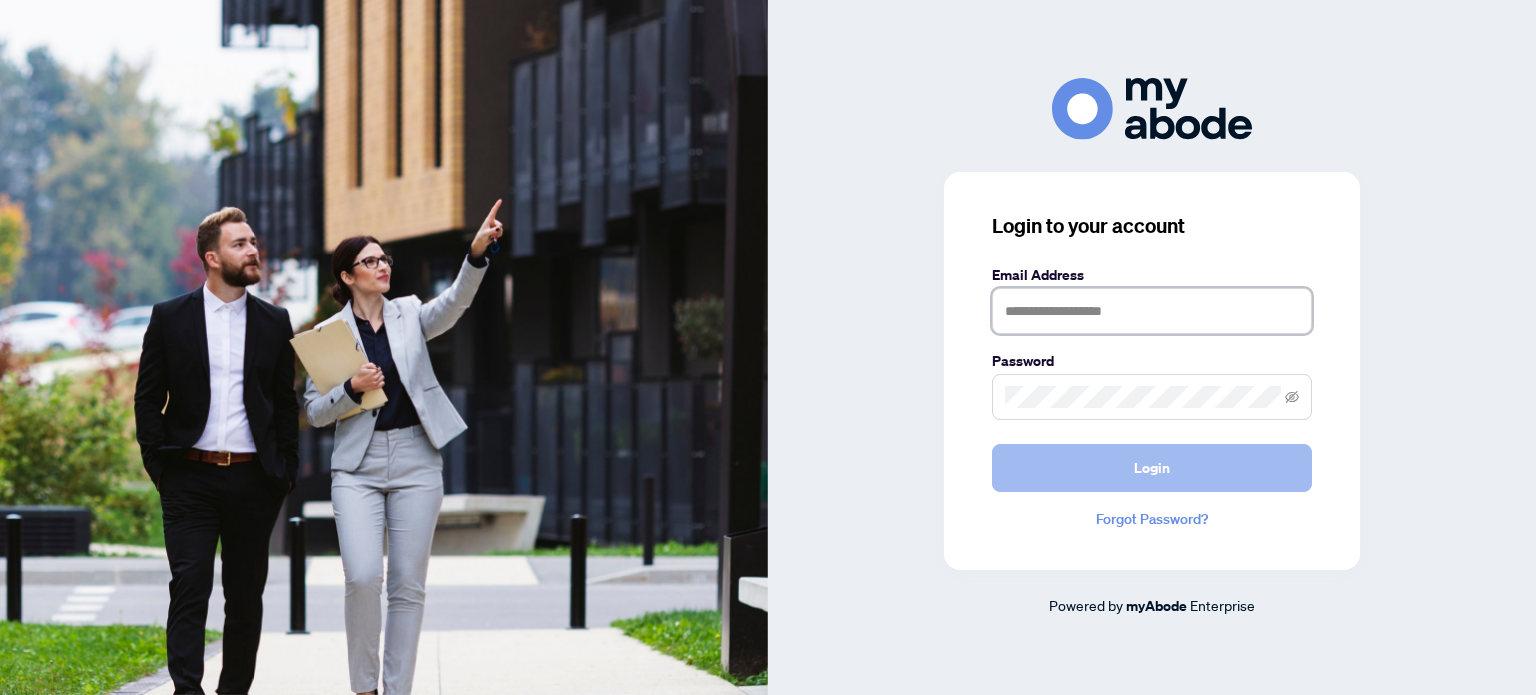 type on "**********" 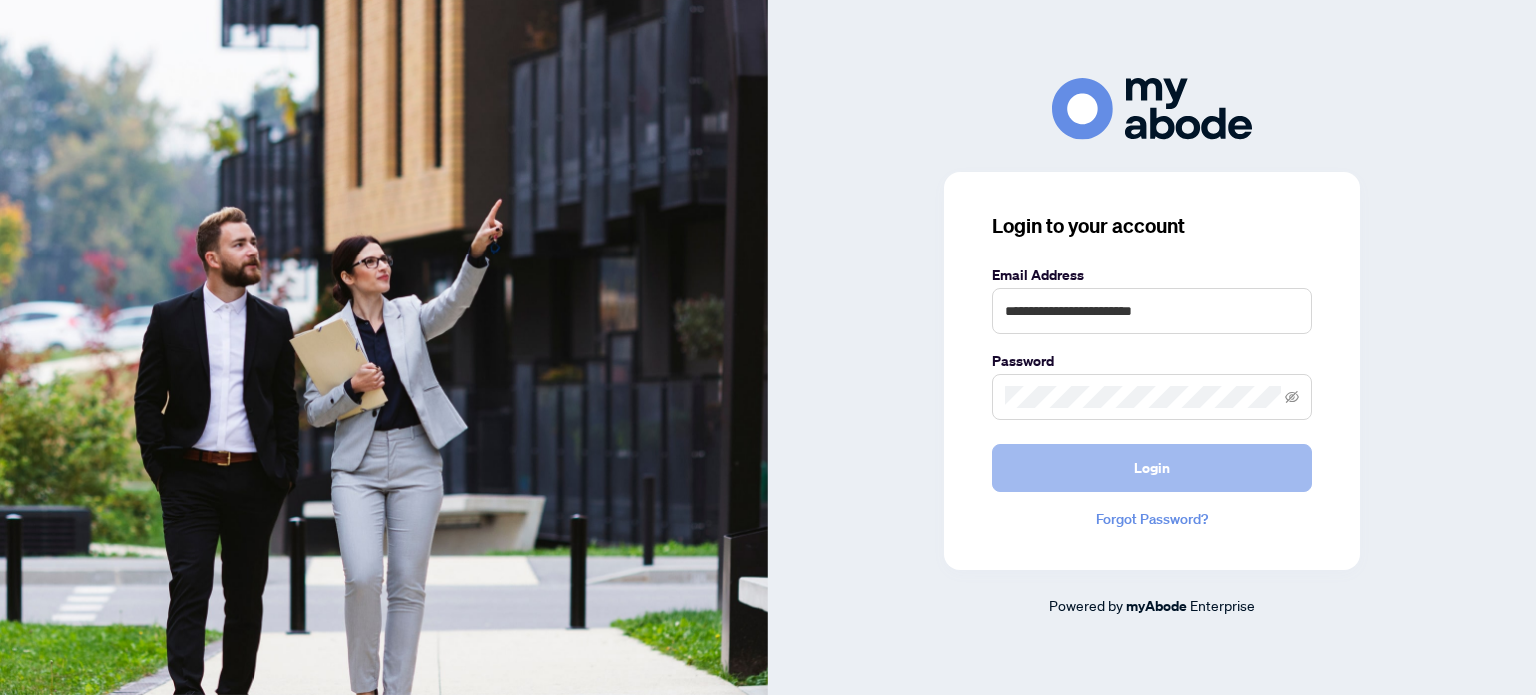 click on "Login" at bounding box center (1152, 468) 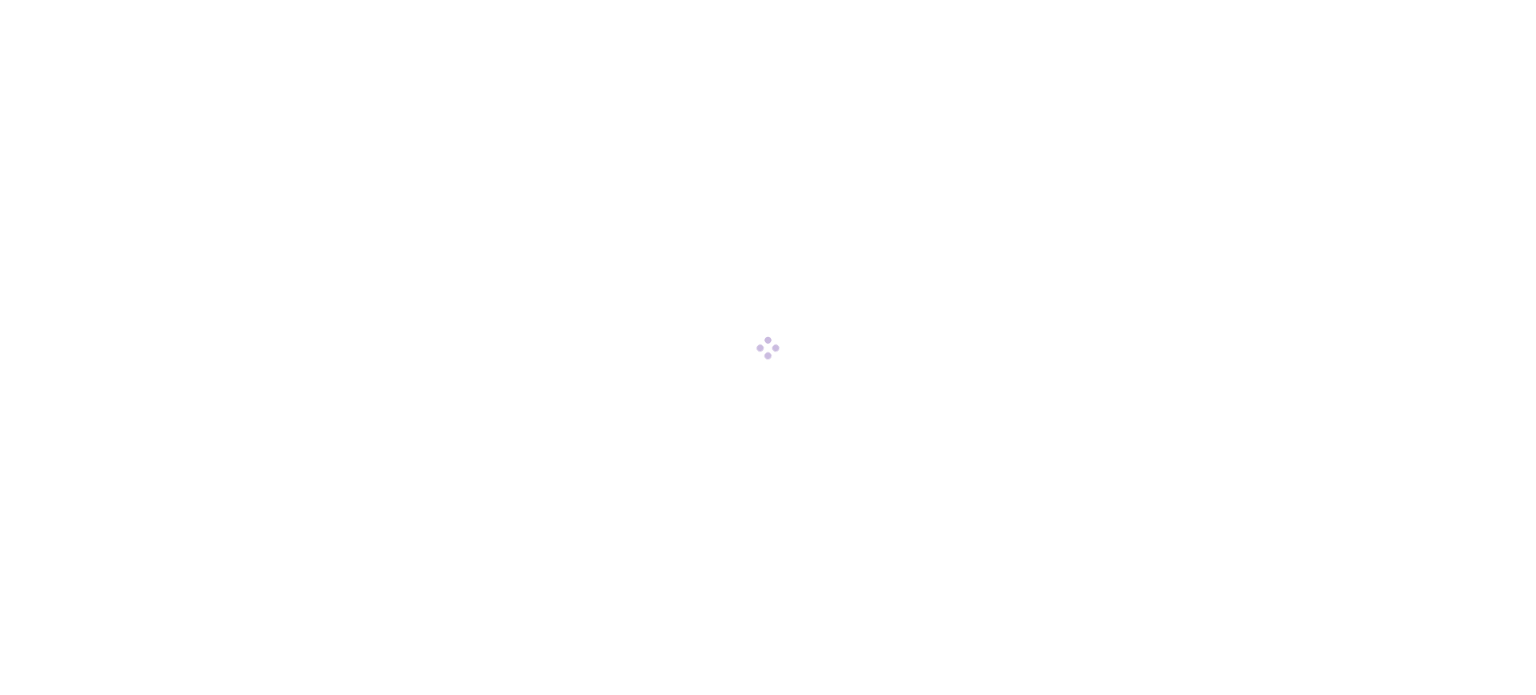 scroll, scrollTop: 0, scrollLeft: 0, axis: both 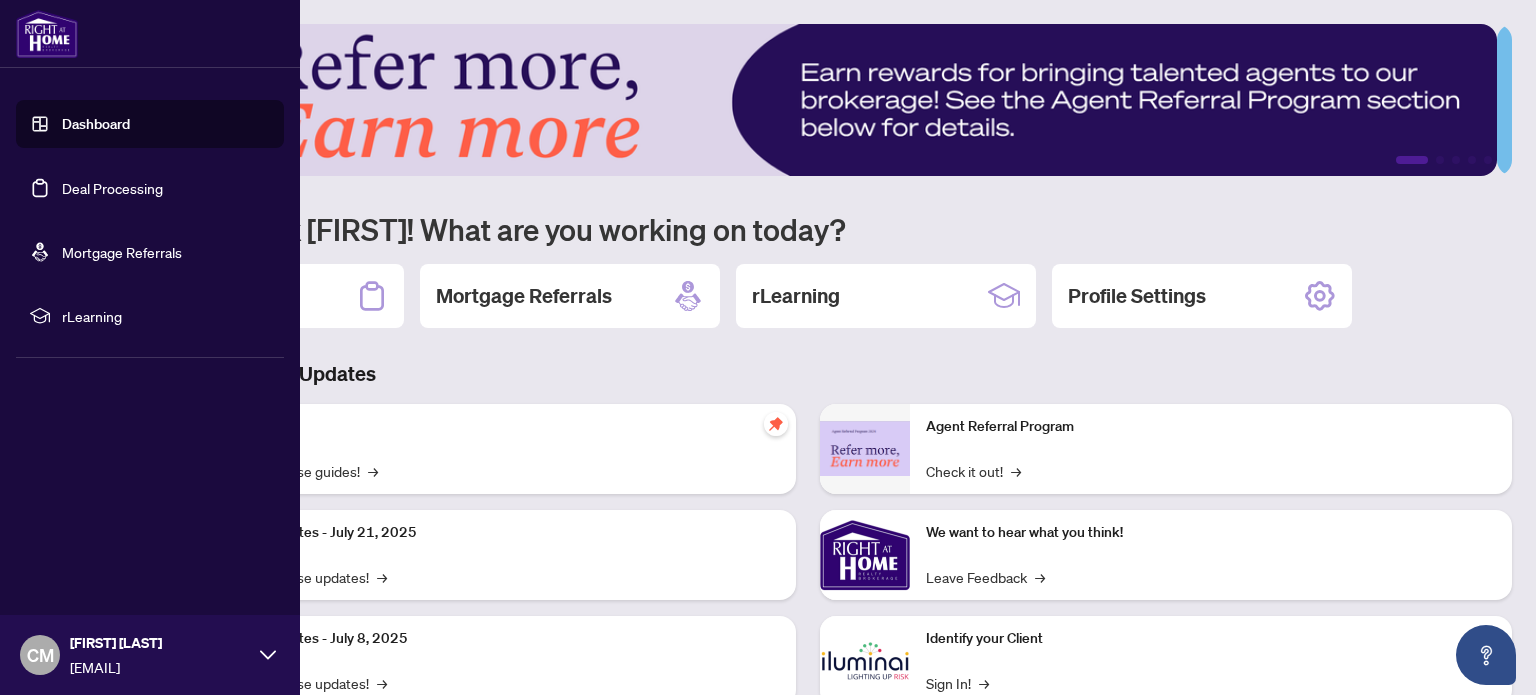 click on "Deal Processing" at bounding box center (112, 188) 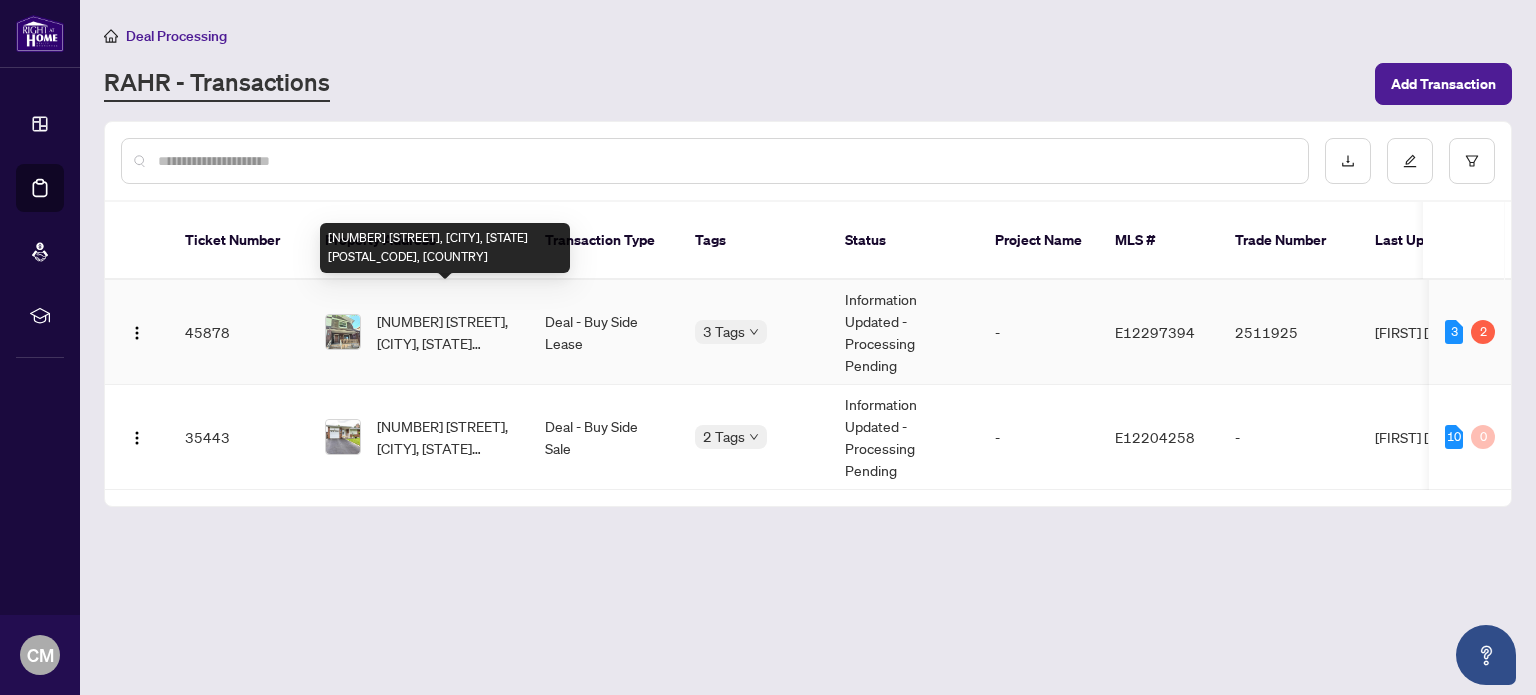 click on "[NUMBER] [STREET], [CITY], [STATE] [POSTAL_CODE], [COUNTRY]" at bounding box center (445, 332) 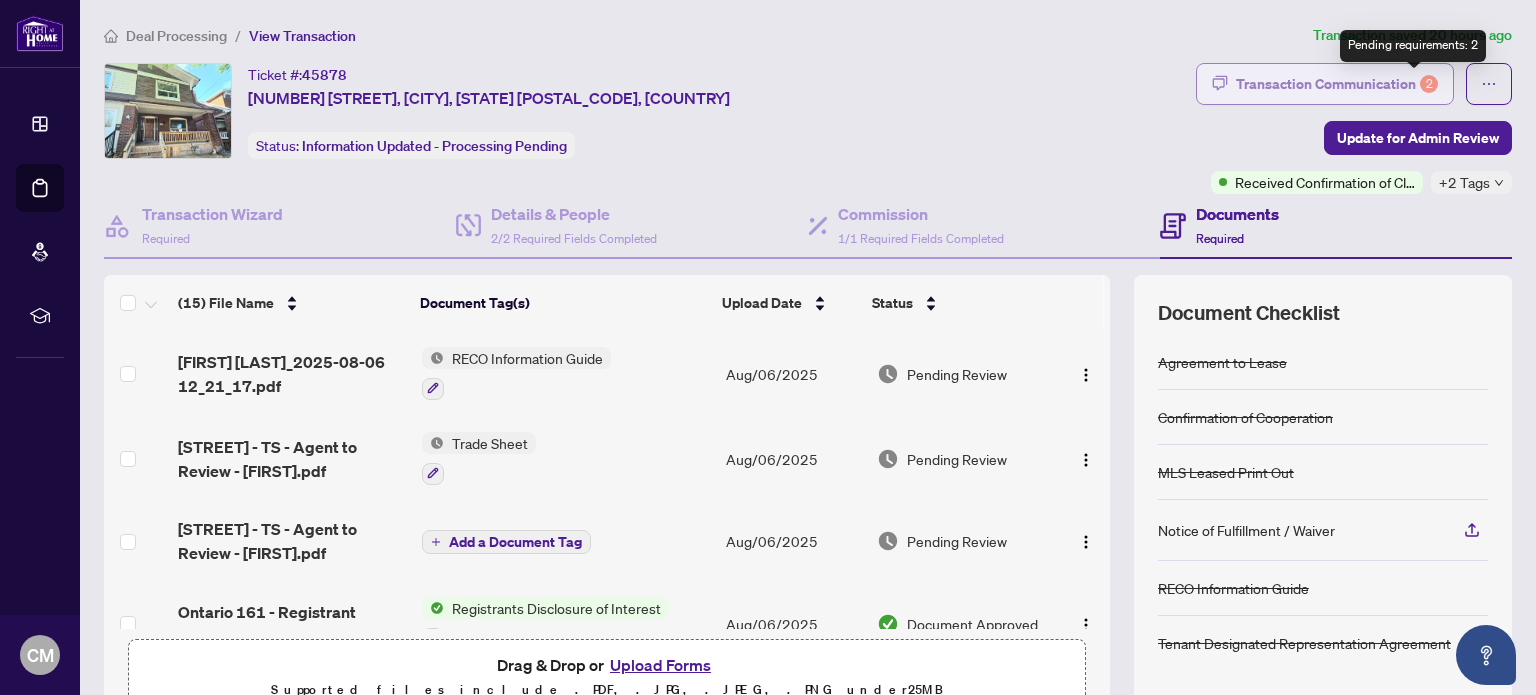 click on "2" at bounding box center (1429, 84) 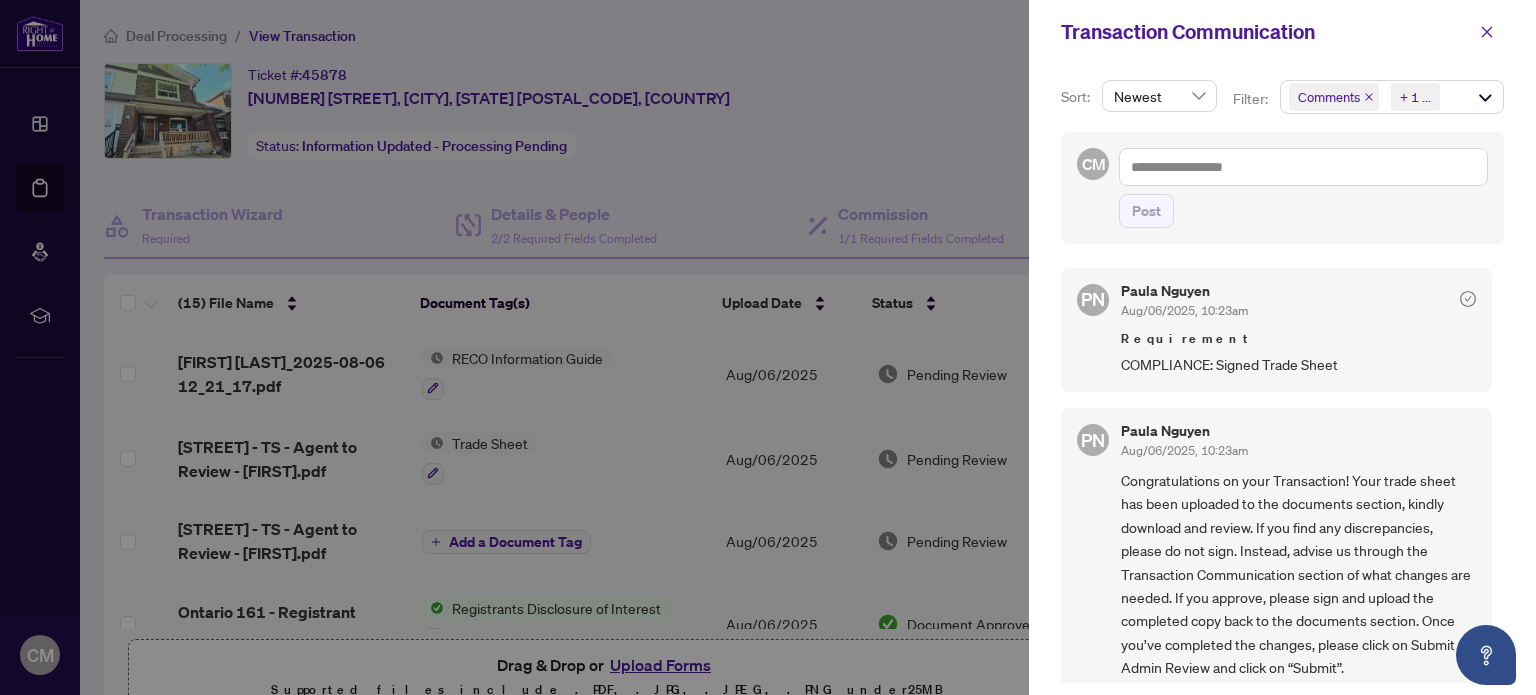 click 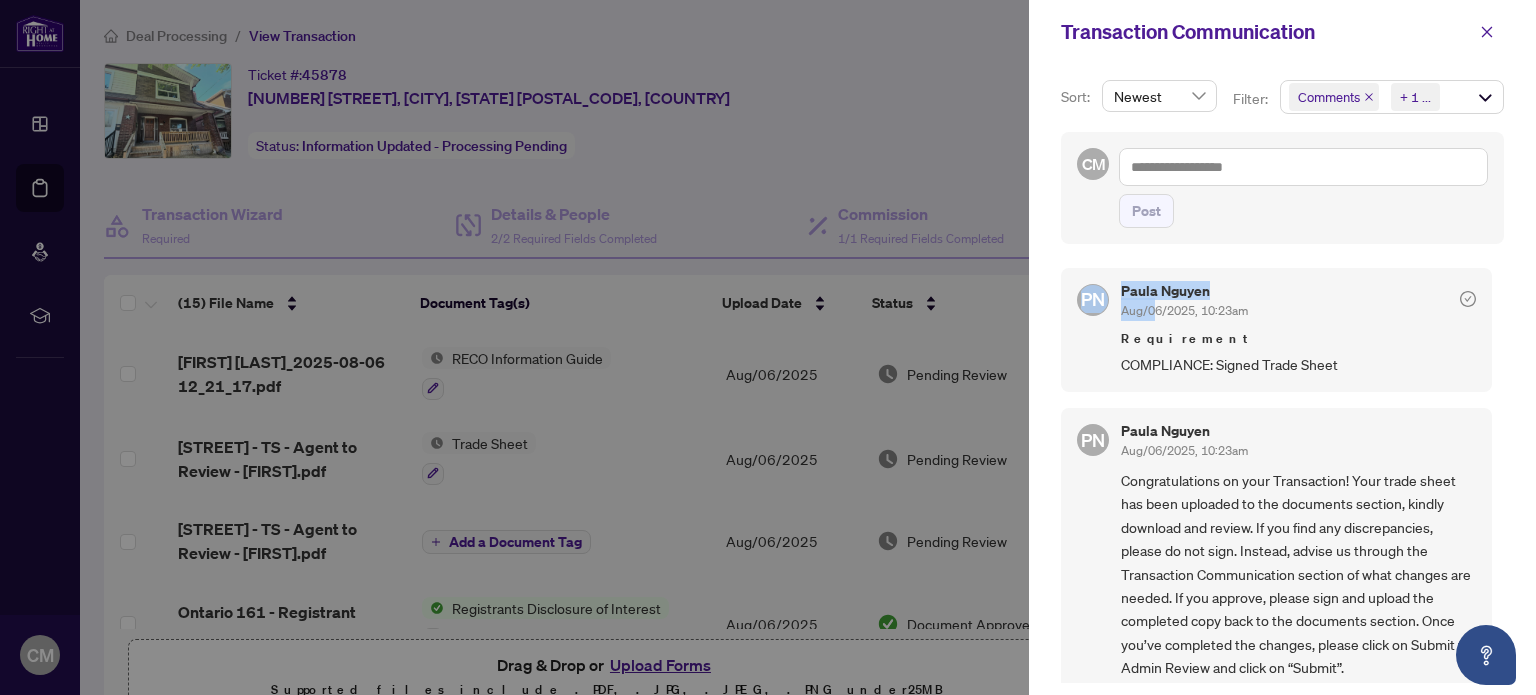 drag, startPoint x: 1158, startPoint y: 304, endPoint x: 1086, endPoint y: 304, distance: 72 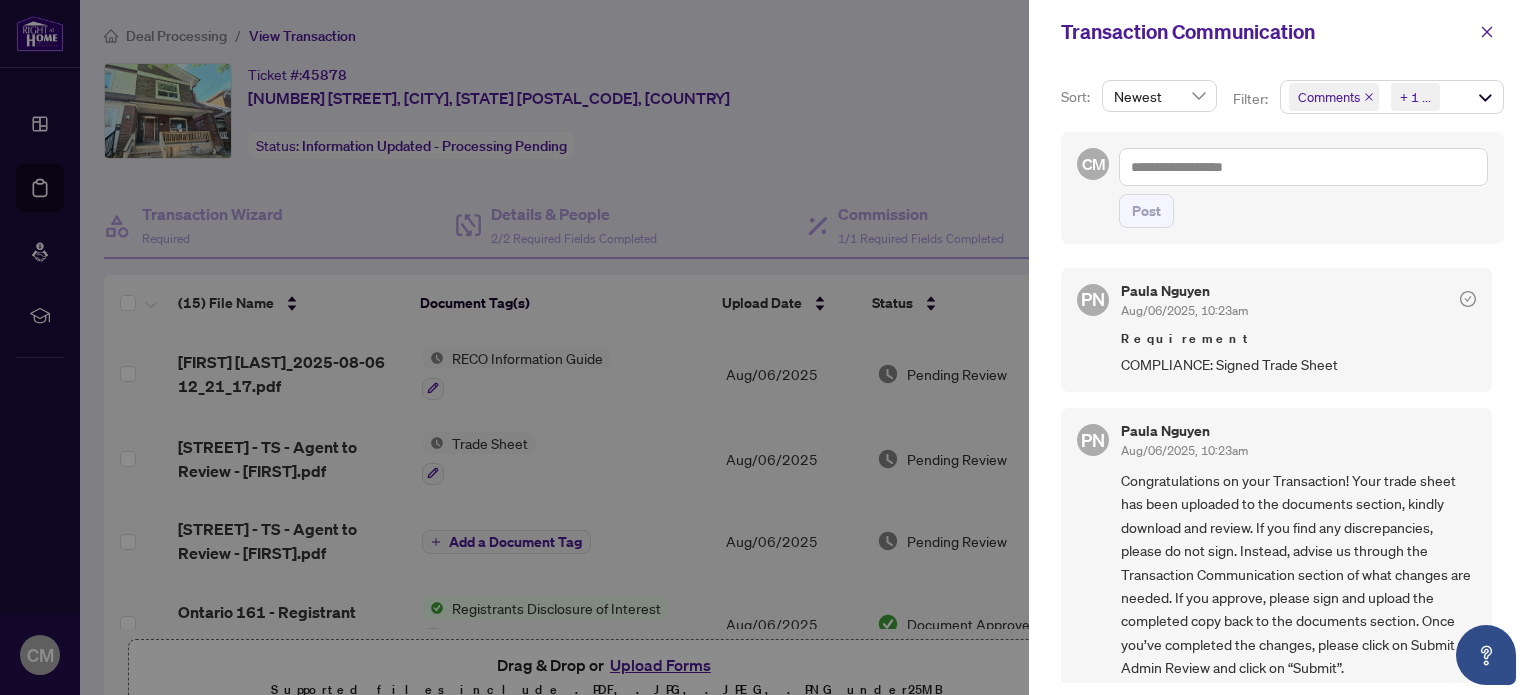 click on "Aug/06/2025, 10:23am" at bounding box center (1184, 450) 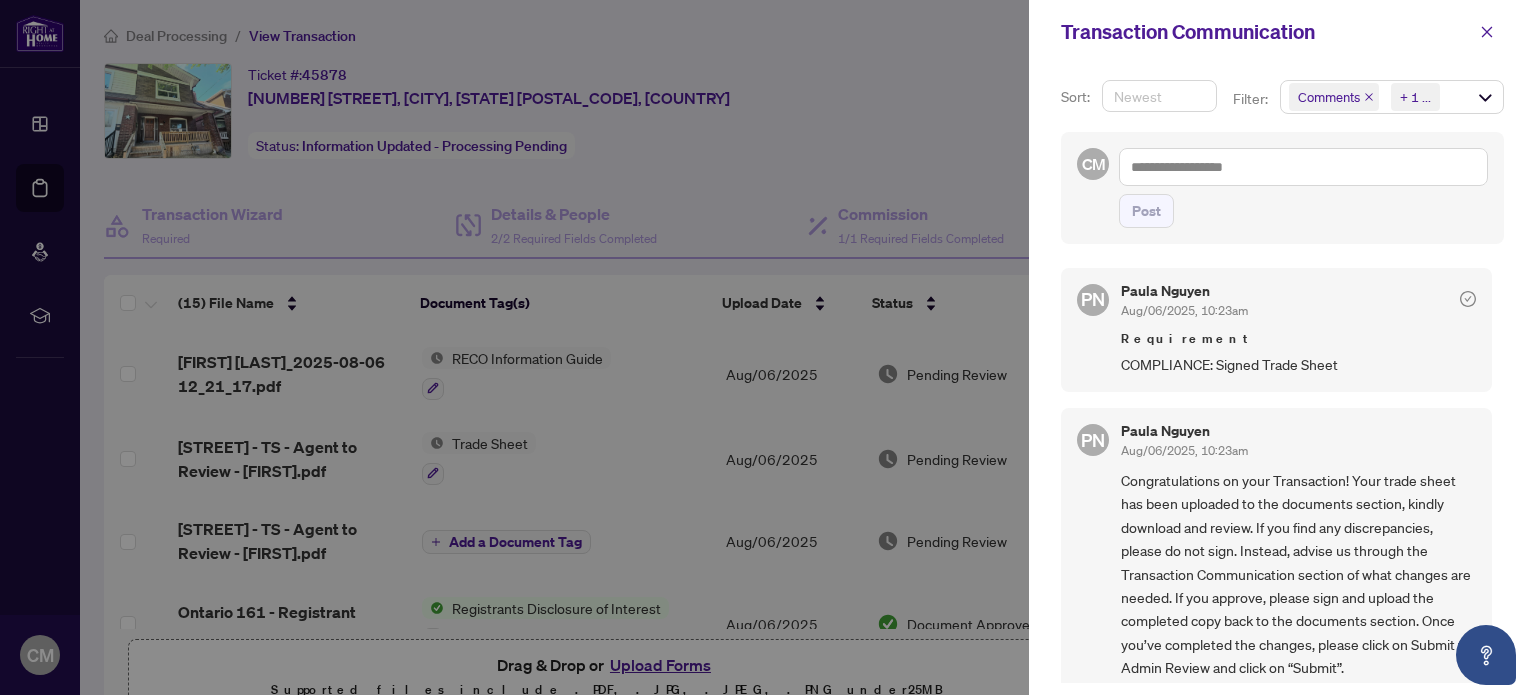click on "Newest" at bounding box center (1159, 96) 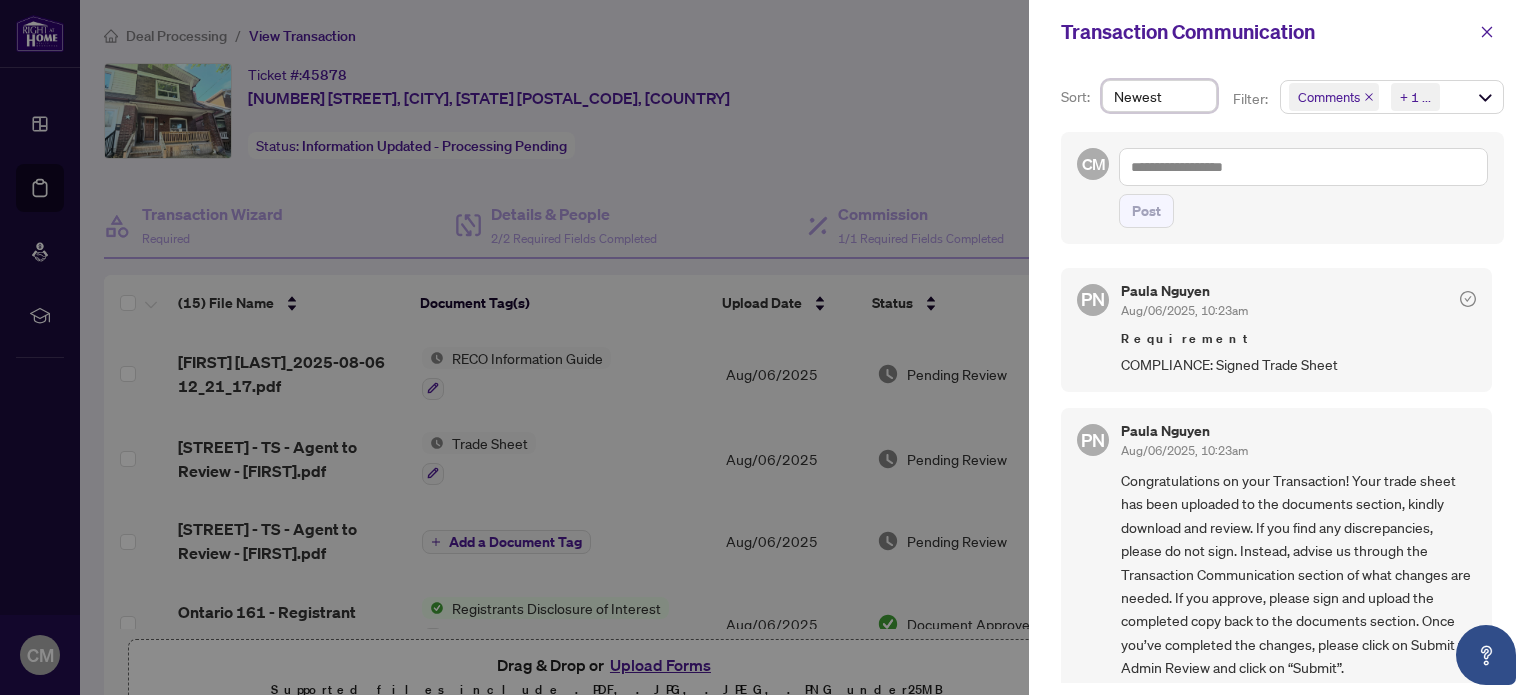 click on "Newest" at bounding box center [1159, 96] 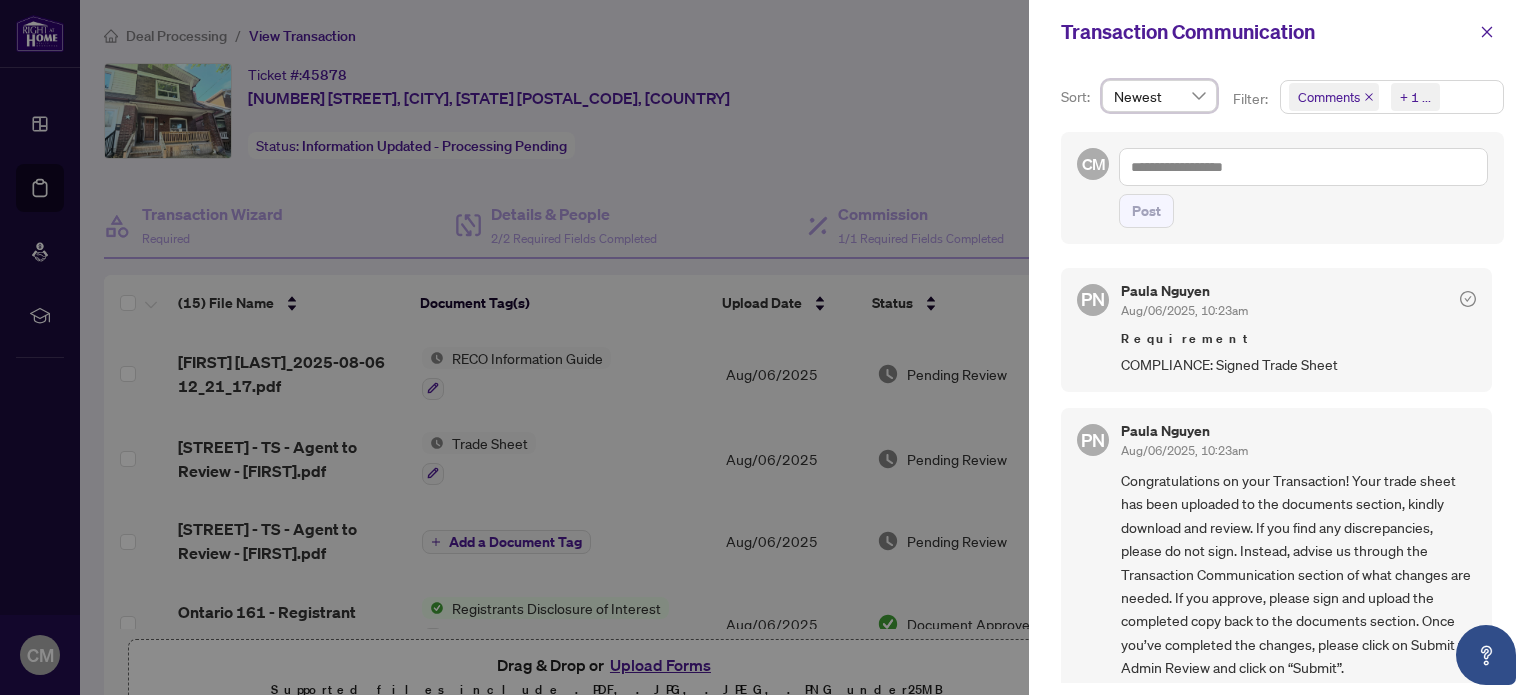 click on "+ 1 ..." at bounding box center [1415, 97] 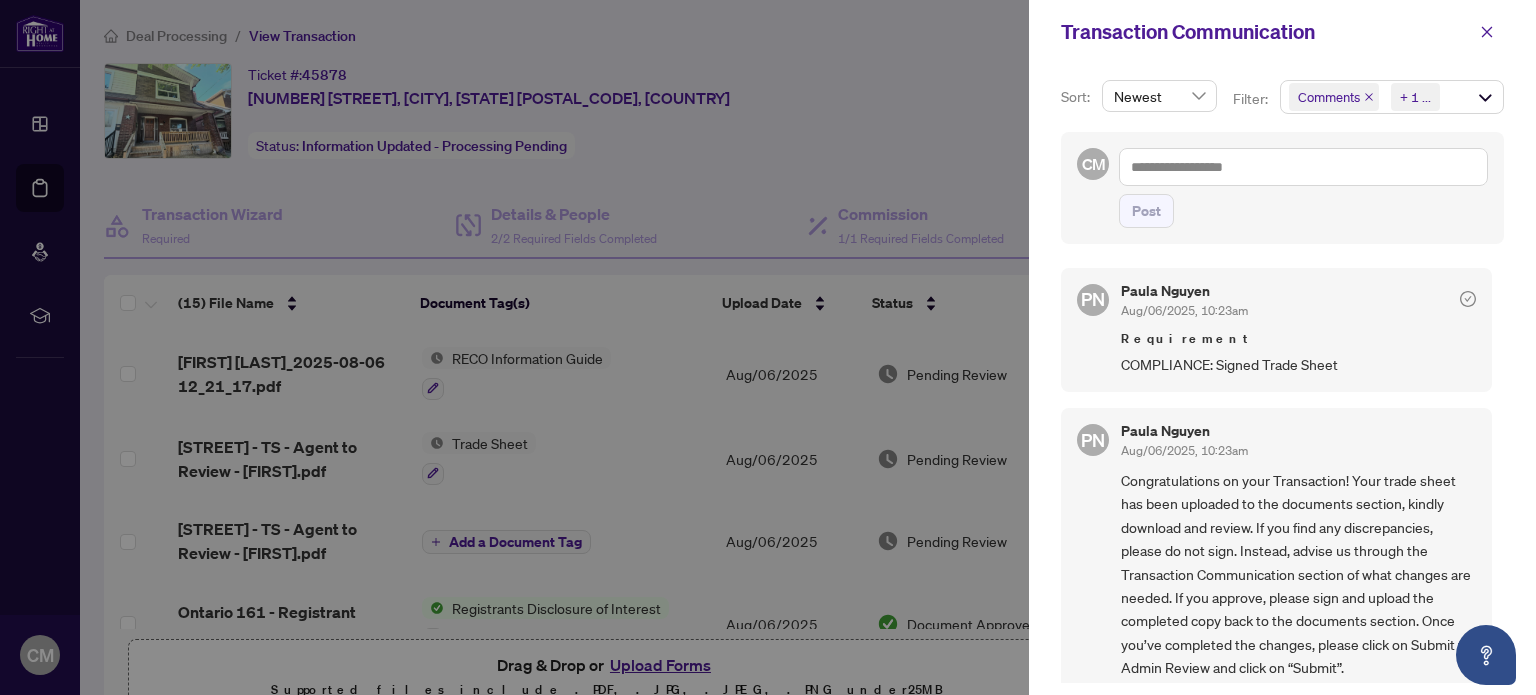 click on "Sort: Newest desc asc Newest Oldest Filter: Comments Requirements + 1 ...   Comments Requirements Activity History CM Post PN [FIRST] [LAST]   Aug/06/2025, 10:23am Requirement   COMPLIANCE: Signed Trade Sheet PN [FIRST] [LAST]   Aug/06/2025, 10:23am Congratulations on your Transaction! Your trade sheet has been uploaded to the documents section, kindly download and review. If you find any discrepancies, please do not sign. Instead, advise us through the Transaction Communication section of what changes are needed. If you approve, please sign and upload the completed copy back to the documents section. Once you’ve completed the changes, please click on Submit for Admin Review and click on “Submit”. PN [FIRST] [LAST]   Aug/06/2025, 10:19am Requirement    -  2_DigiSign_Reco_Information_Guide_-_RECO_Forms.pdf COMPLIANCE - RECO Info Guide or Proof Client received a copy : missing signatures YW [FIRST] [LAST]" at bounding box center (1282, 379) 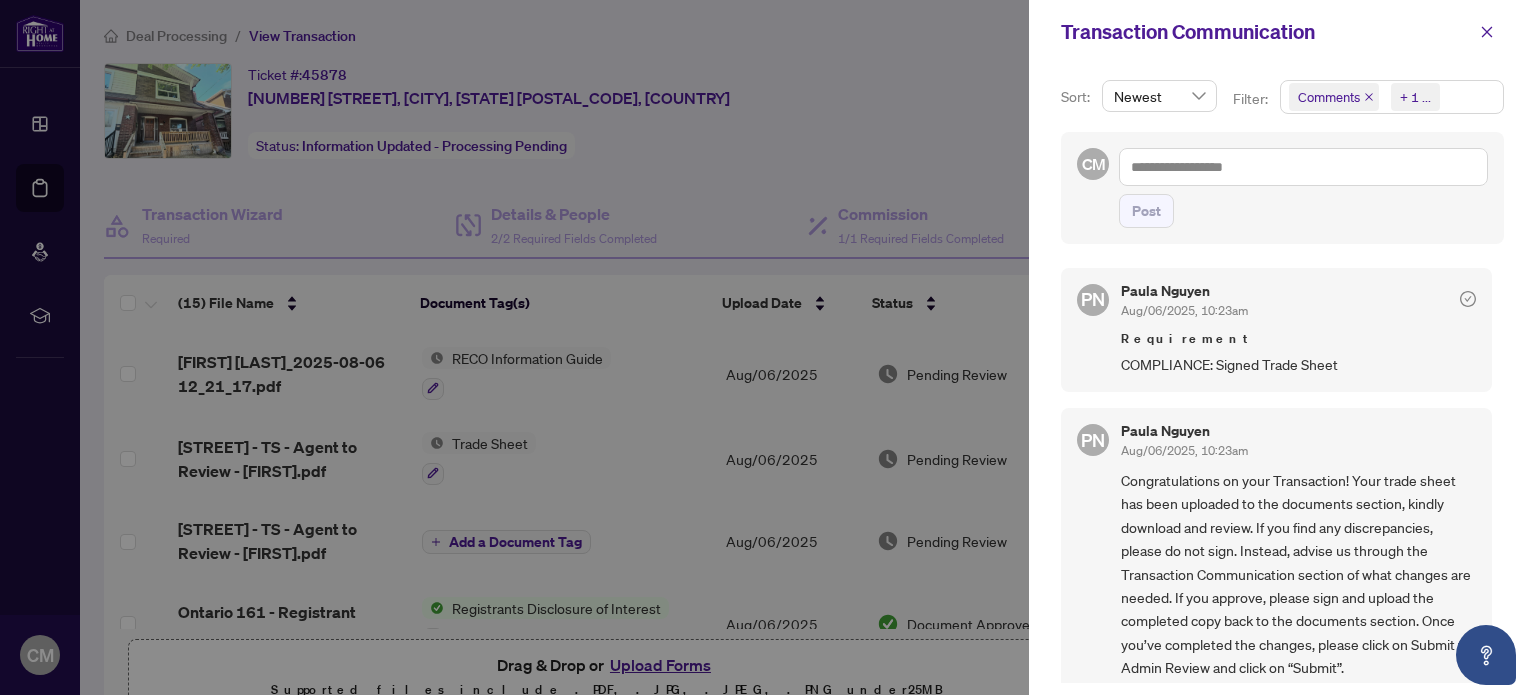 click on "Comments Requirements + 1 ..." at bounding box center (1392, 97) 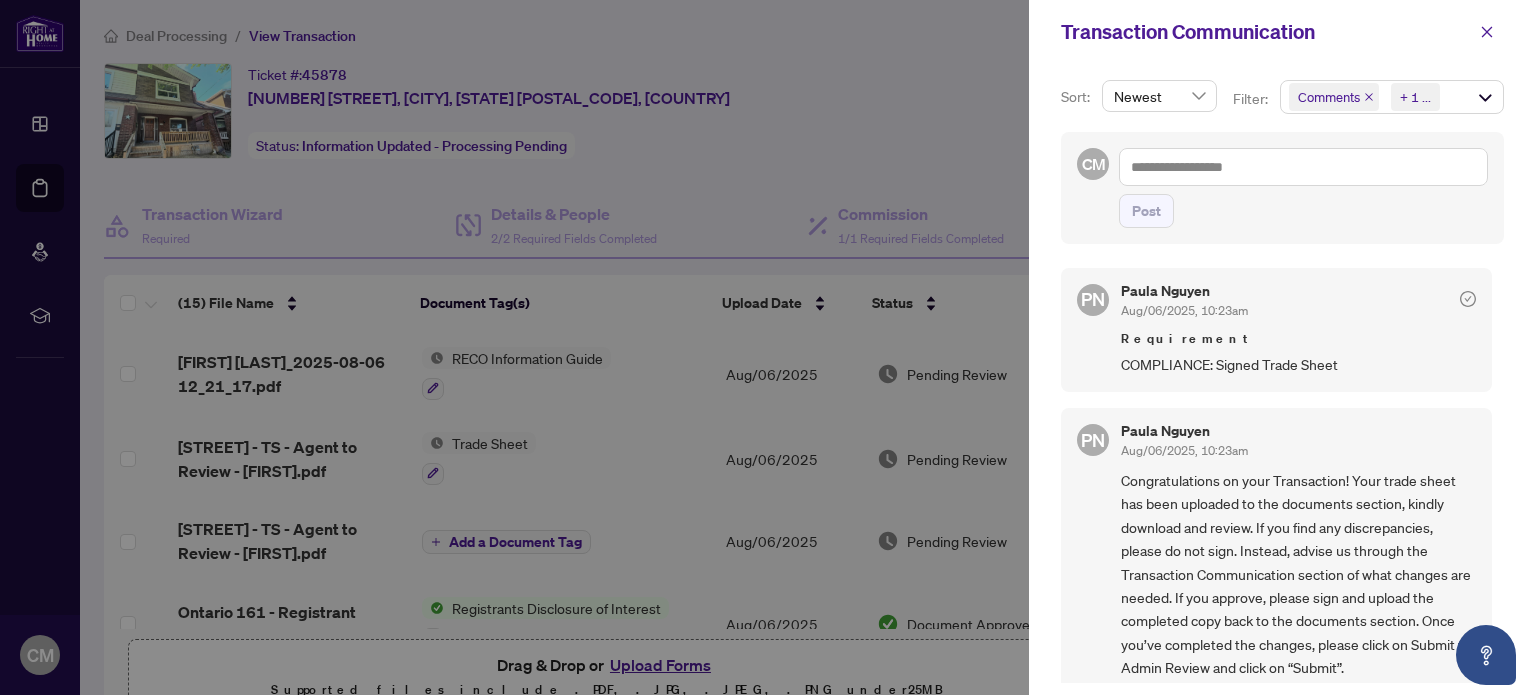 click on "PN [FIRST] [LAST]   Aug/06/2025, 10:23am Requirement   COMPLIANCE: Signed Trade Sheet PN [FIRST] [LAST]   Aug/06/2025, 10:23am Congratulations on your Transaction! Your trade sheet has been uploaded to the documents section, kindly download and review. If you find any discrepancies, please do not sign. Instead, advise us through the Transaction Communication section of what changes are needed. If you approve, please sign and upload the completed copy back to the documents section. Once you’ve completed the changes, please click on Submit for Admin Review and click on “Submit”. PN [FIRST] [LAST]   Aug/06/2025, 10:19am Requirement    -  2_DigiSign_Reco_Information_Guide_-_RECO_Forms.pdf COMPLIANCE - RECO Info Guide or Proof Client received a copy : missing signatures YW [FIRST] [LAST]   Aug/06/2025, 06:33am" at bounding box center [1282, 469] 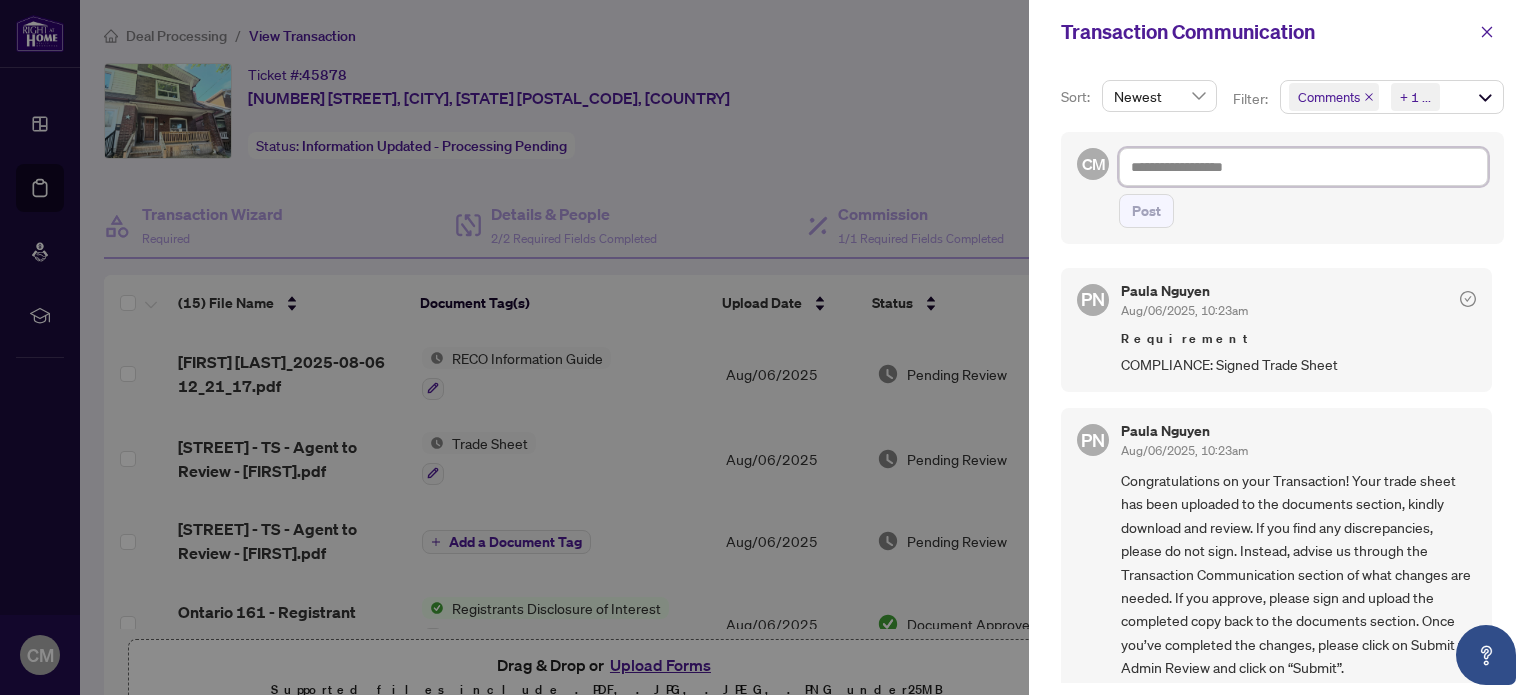 click at bounding box center (1303, 167) 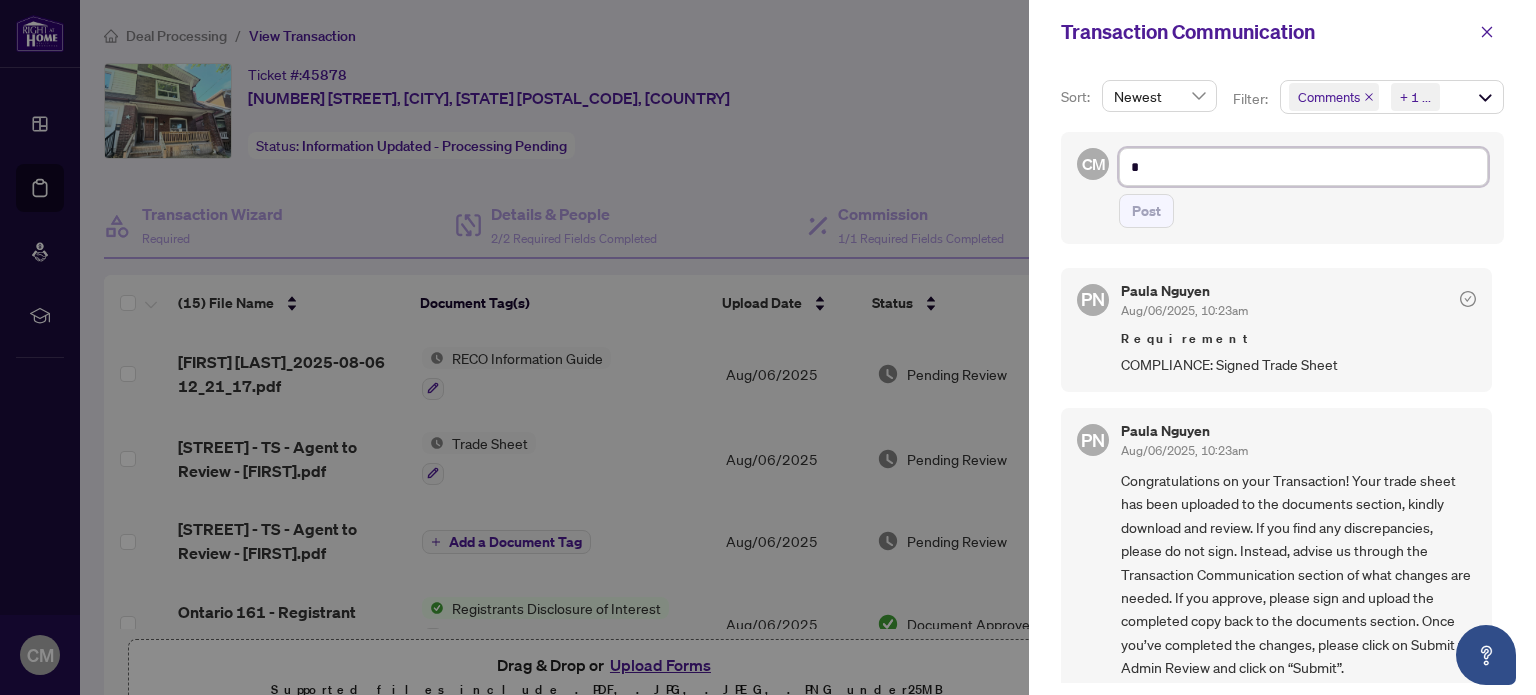type on "*" 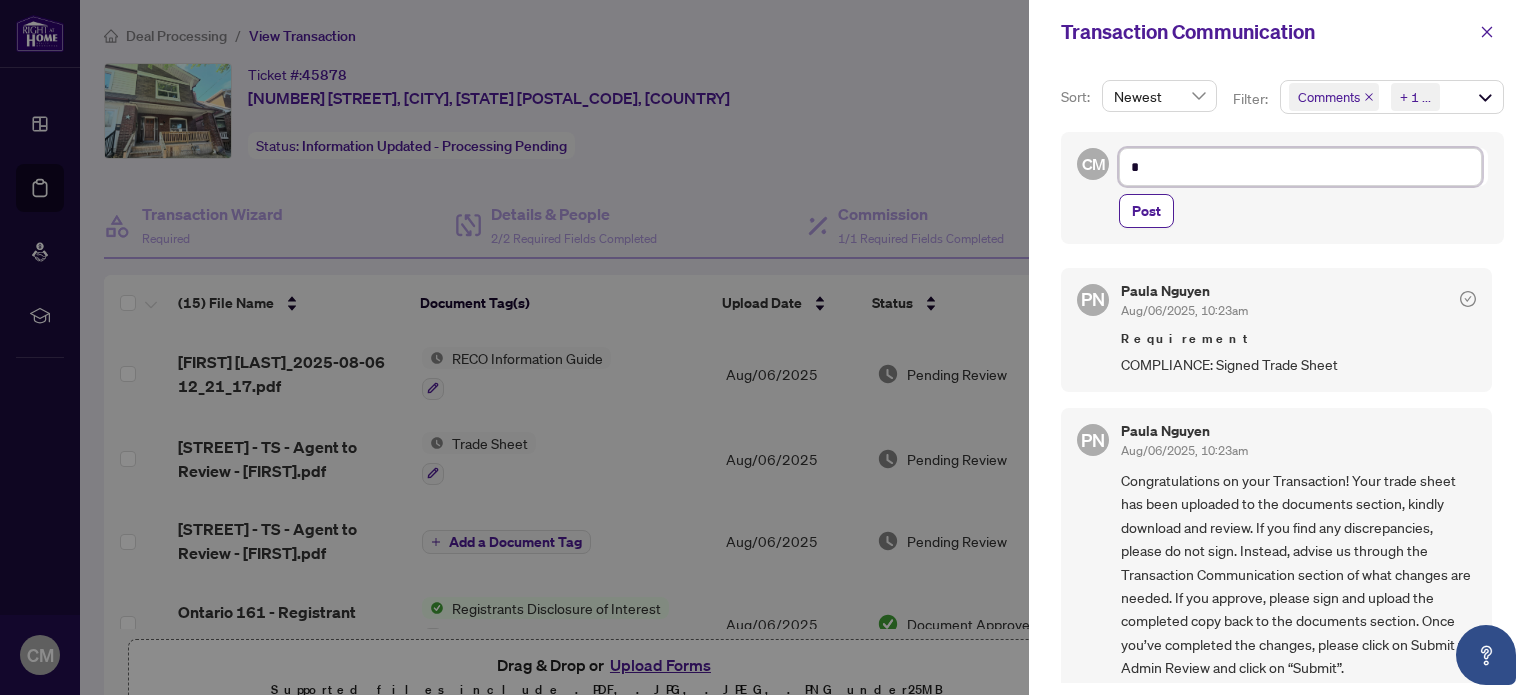 type on "**" 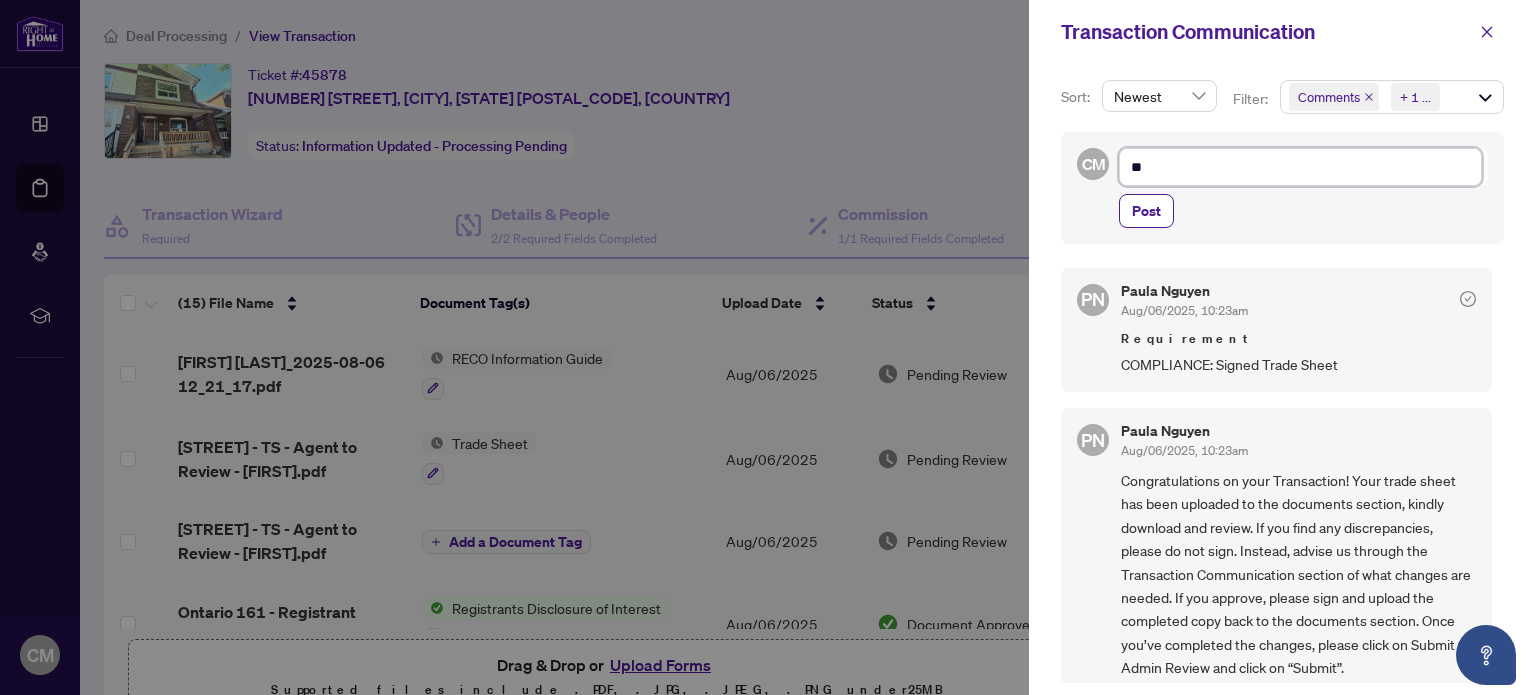 type on "***" 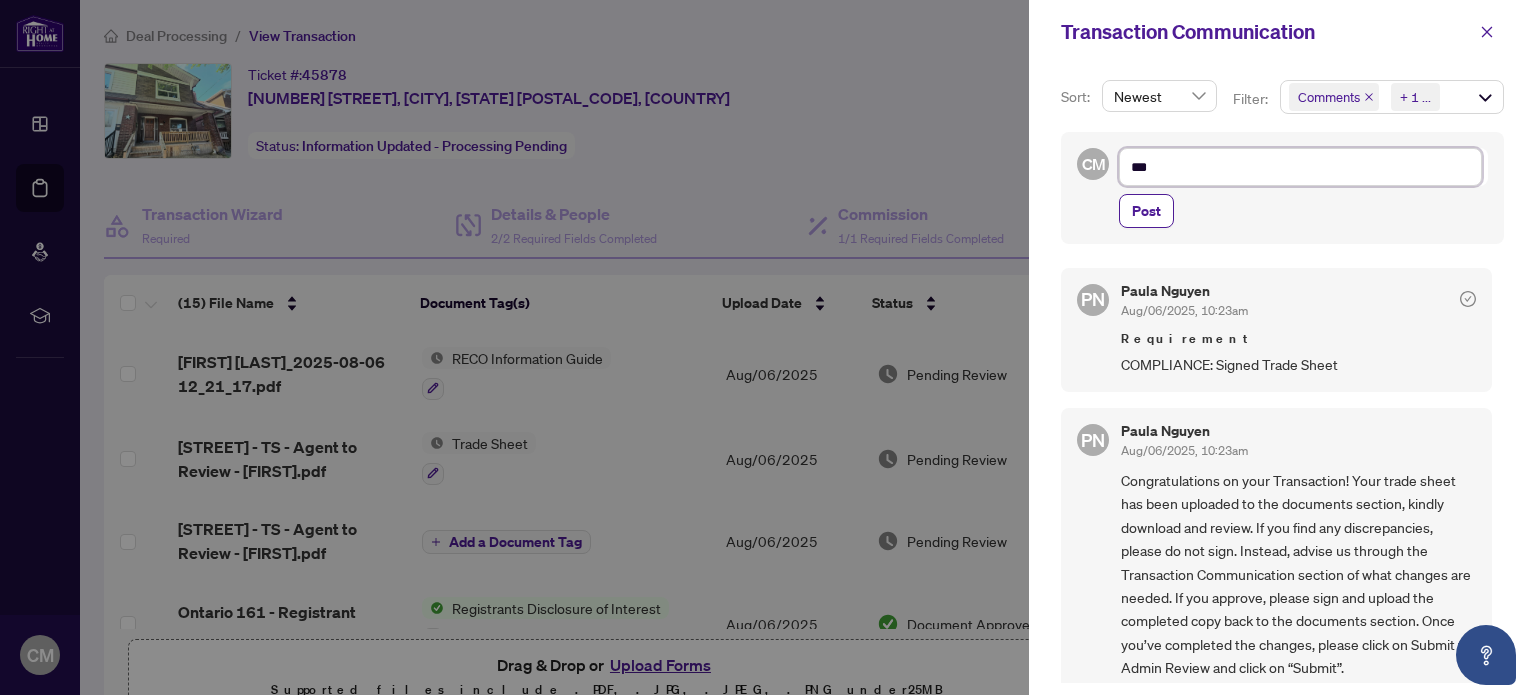 type on "****" 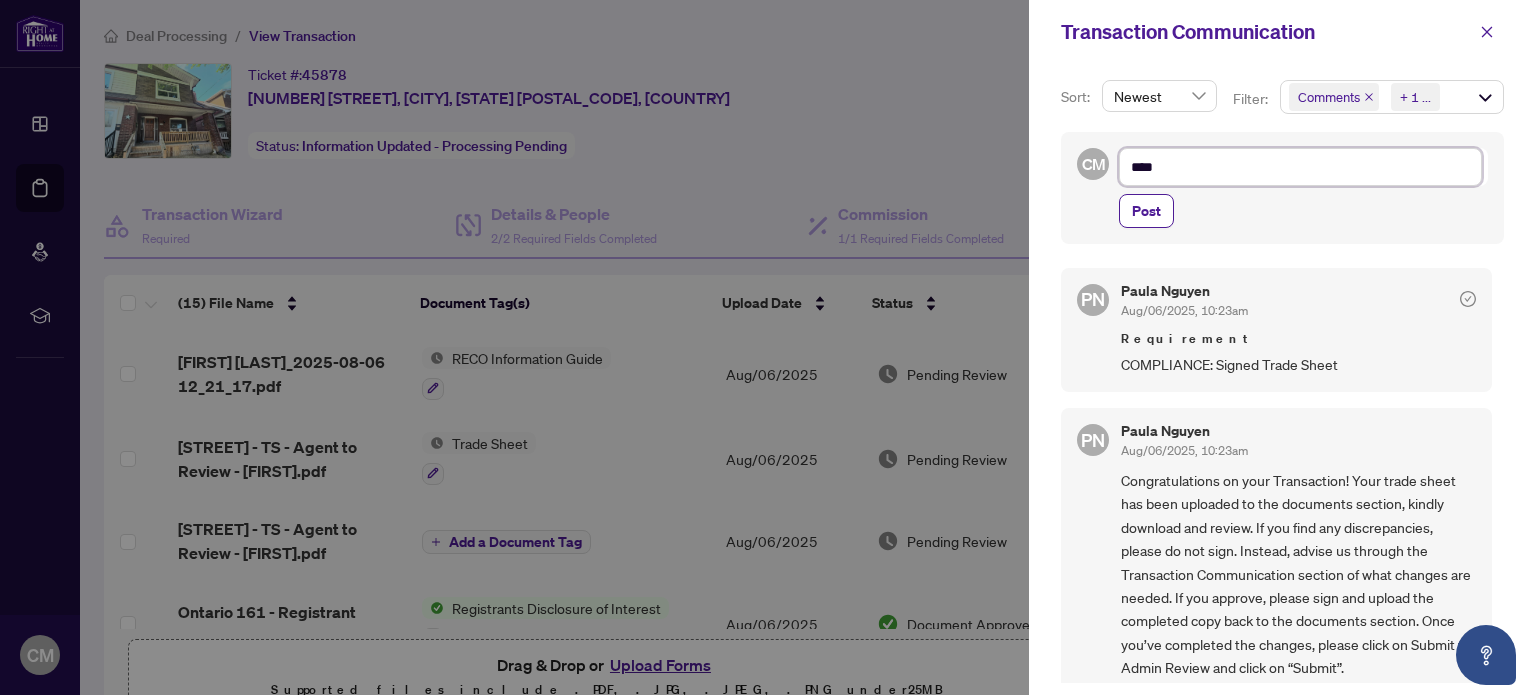 type on "****" 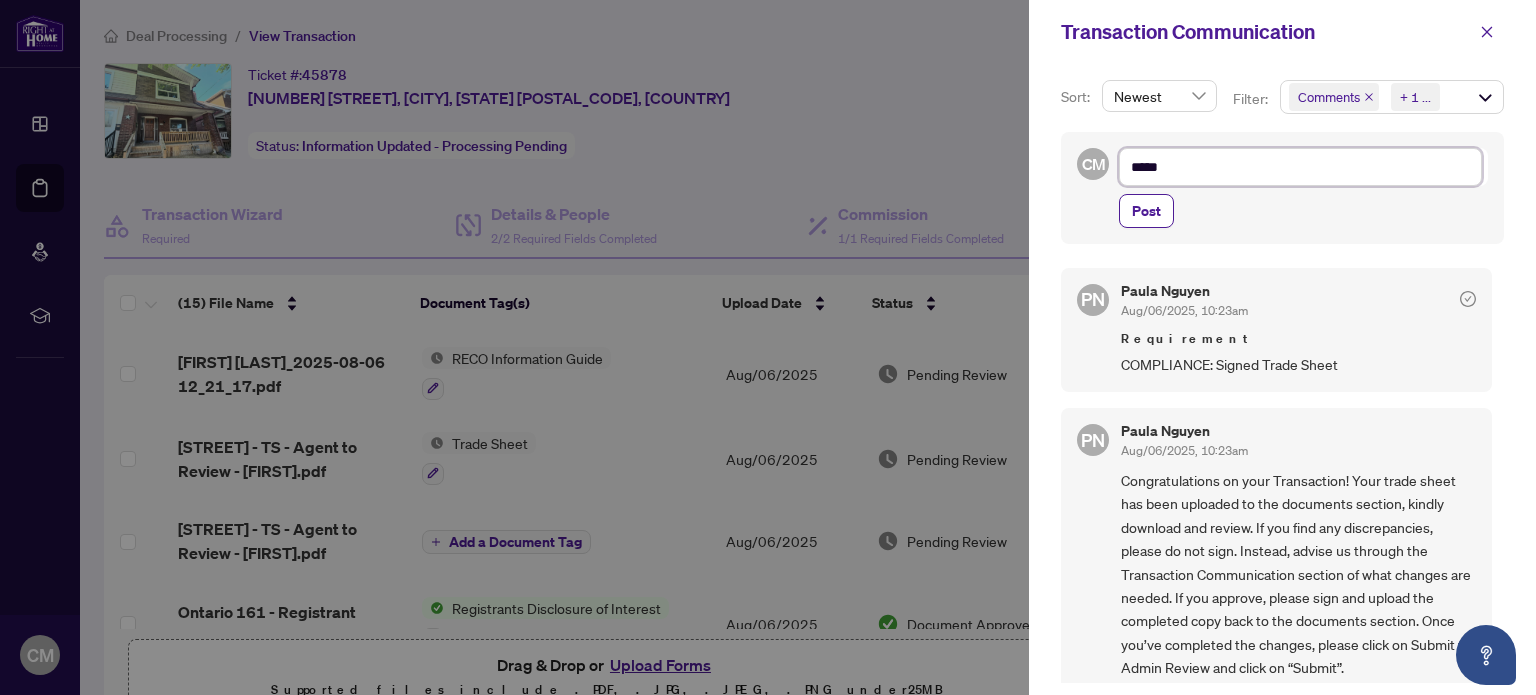 type on "******" 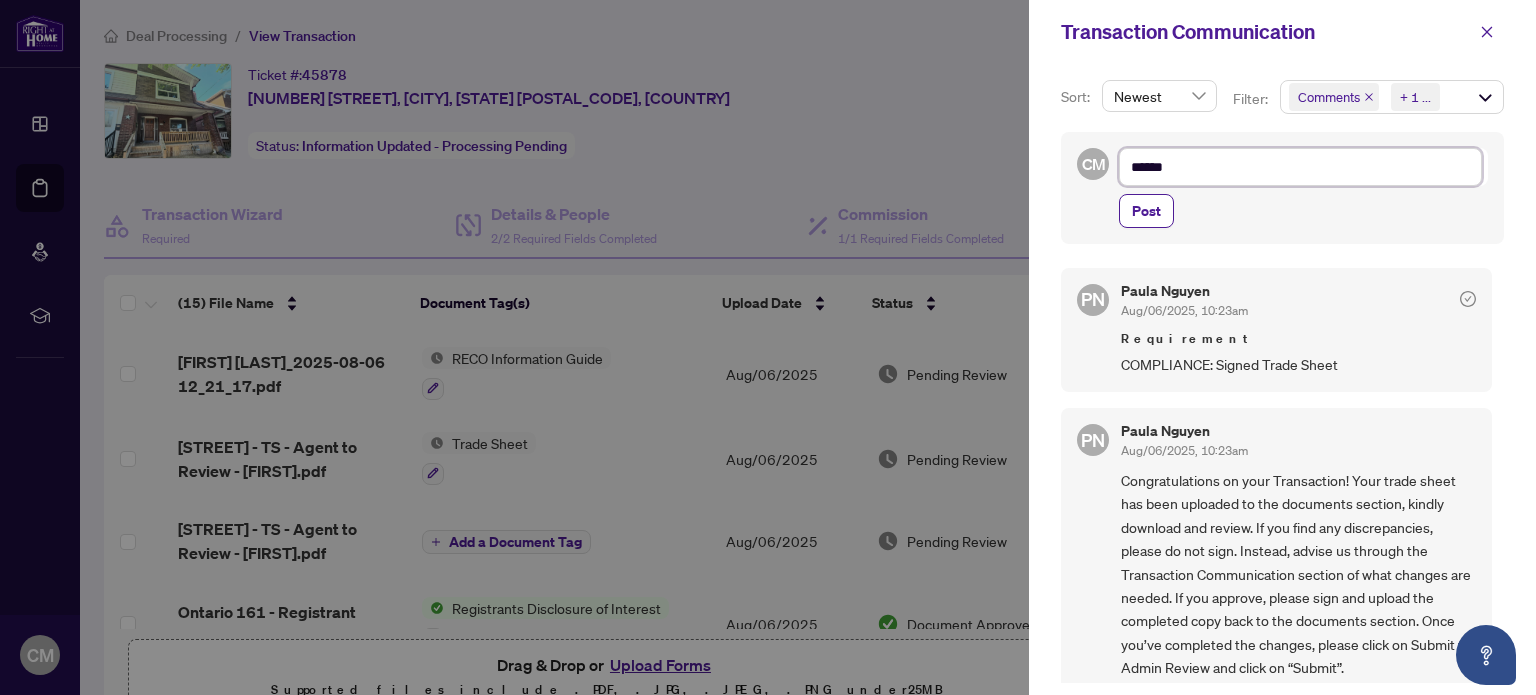 type on "*******" 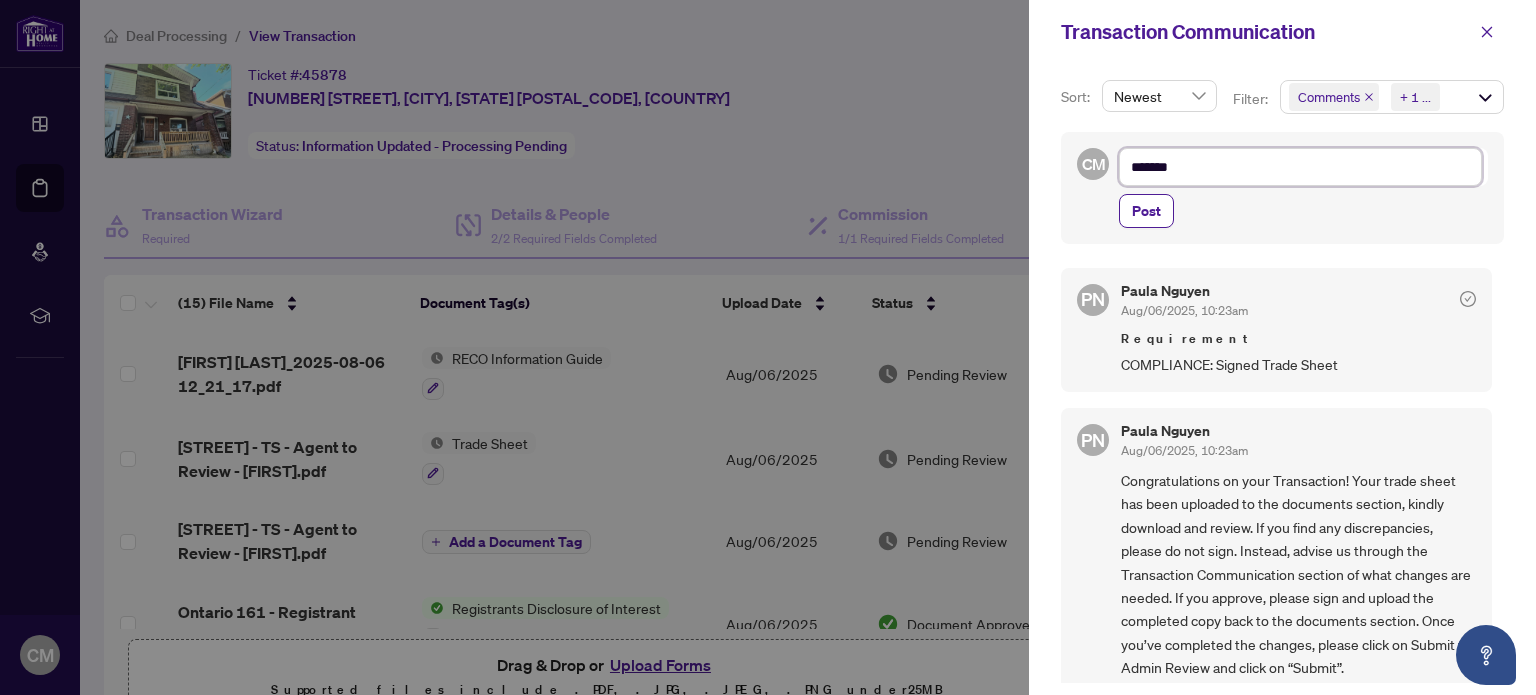 type on "********" 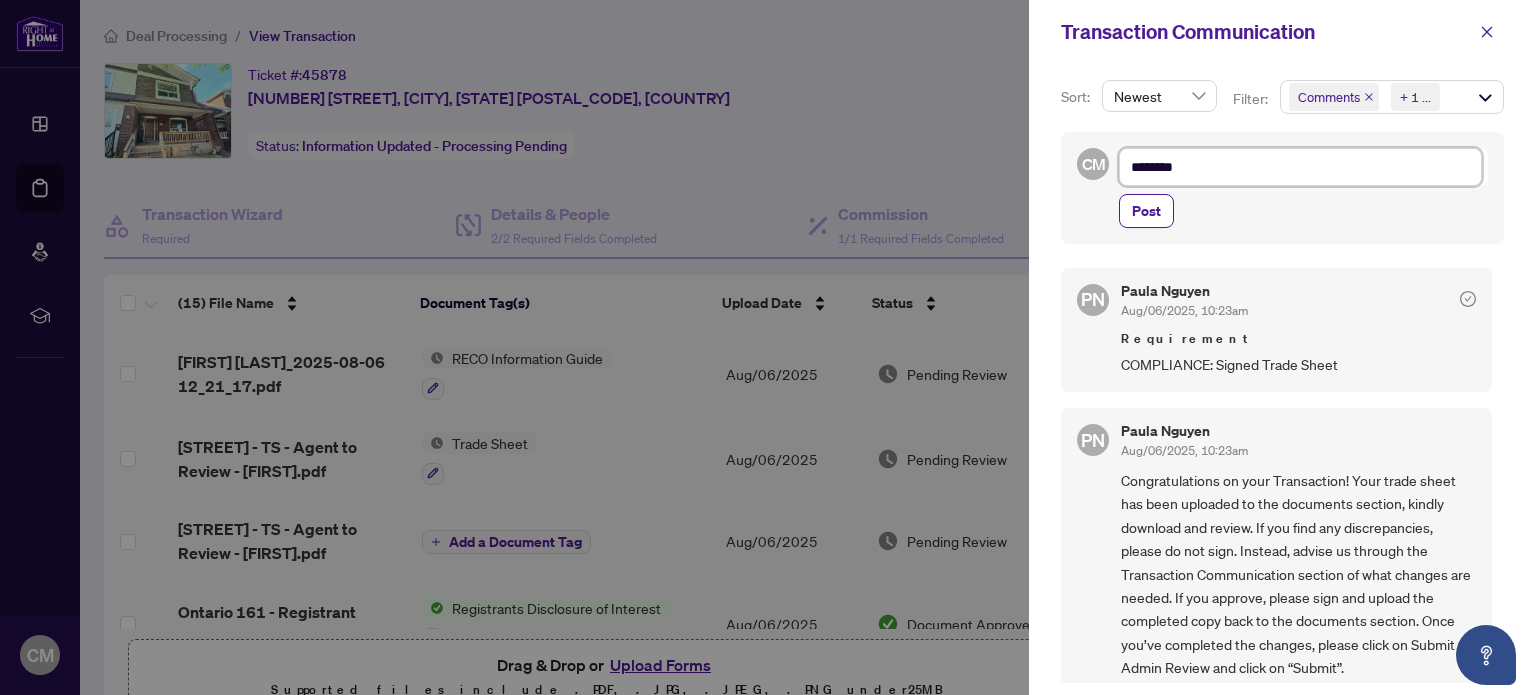 type on "*********" 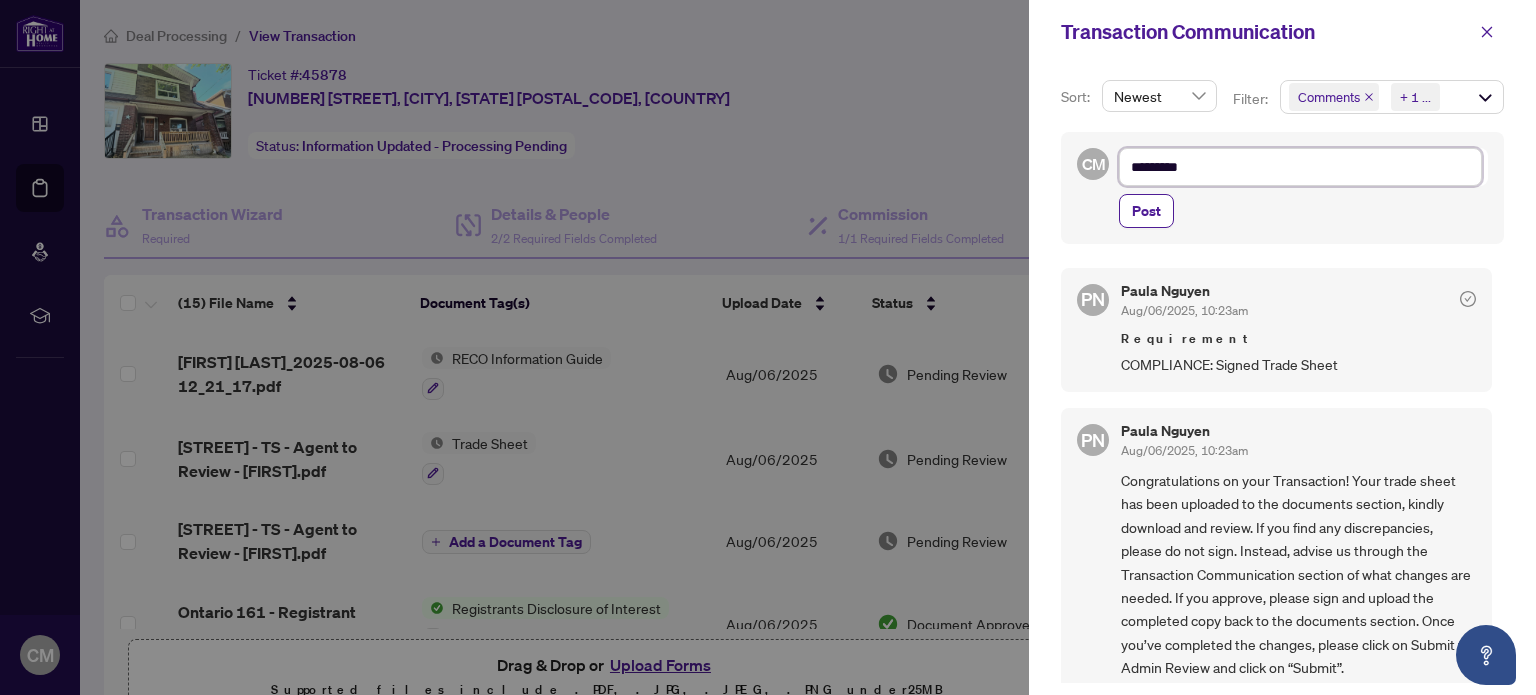 type on "**********" 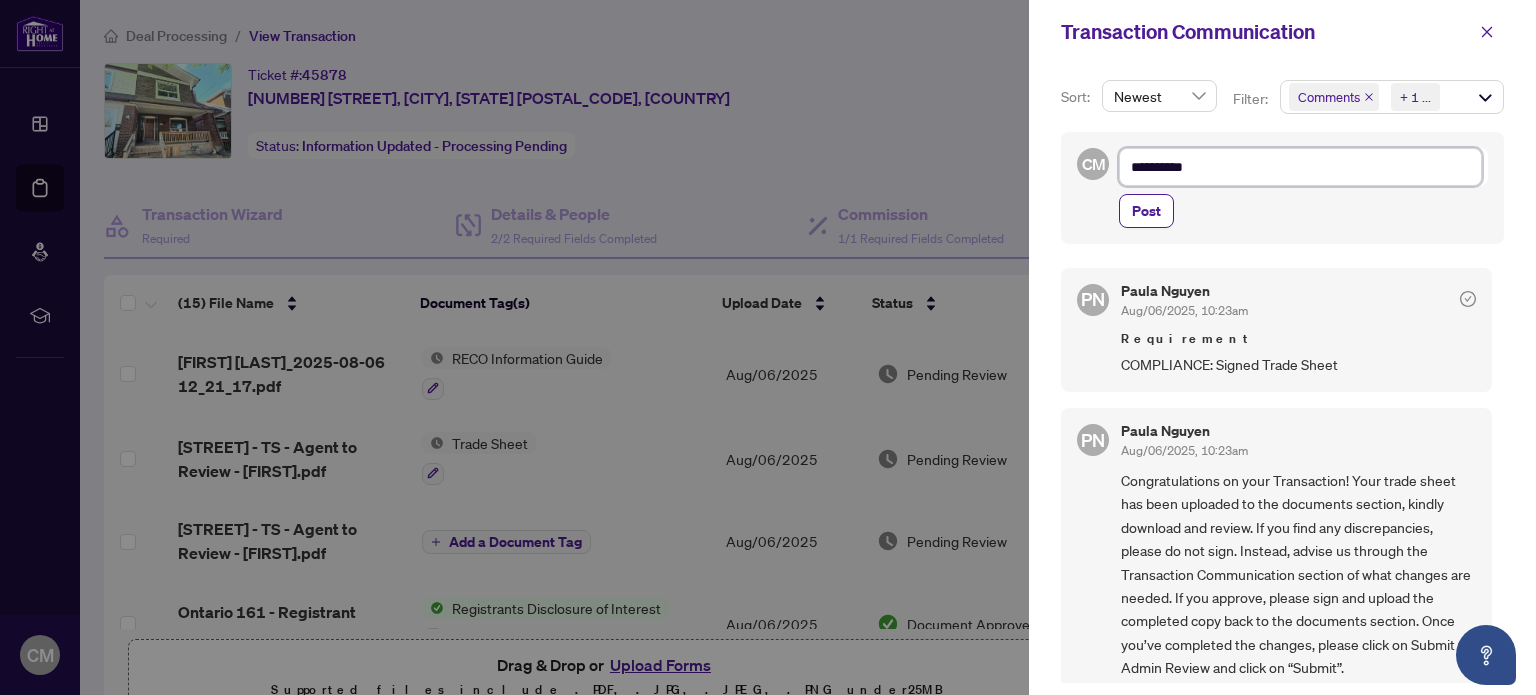 type on "**********" 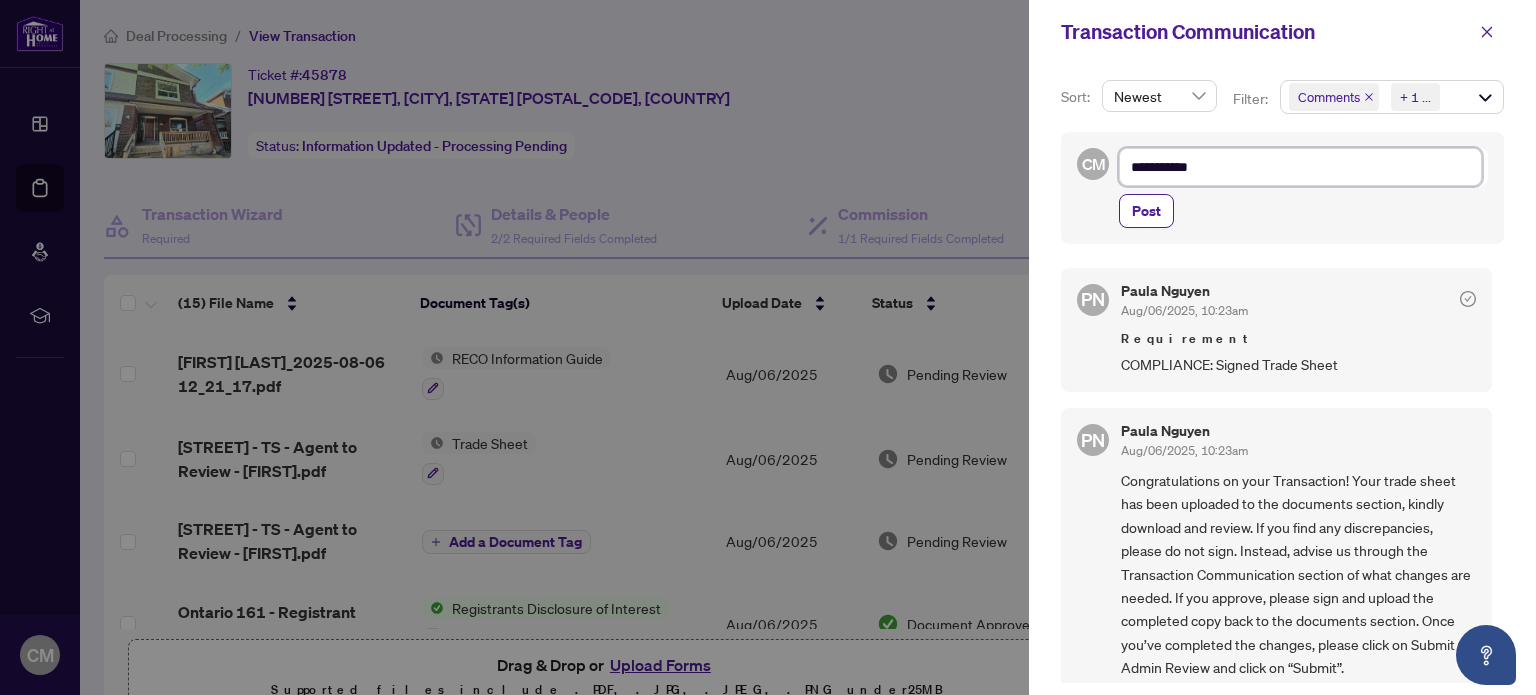 type on "**********" 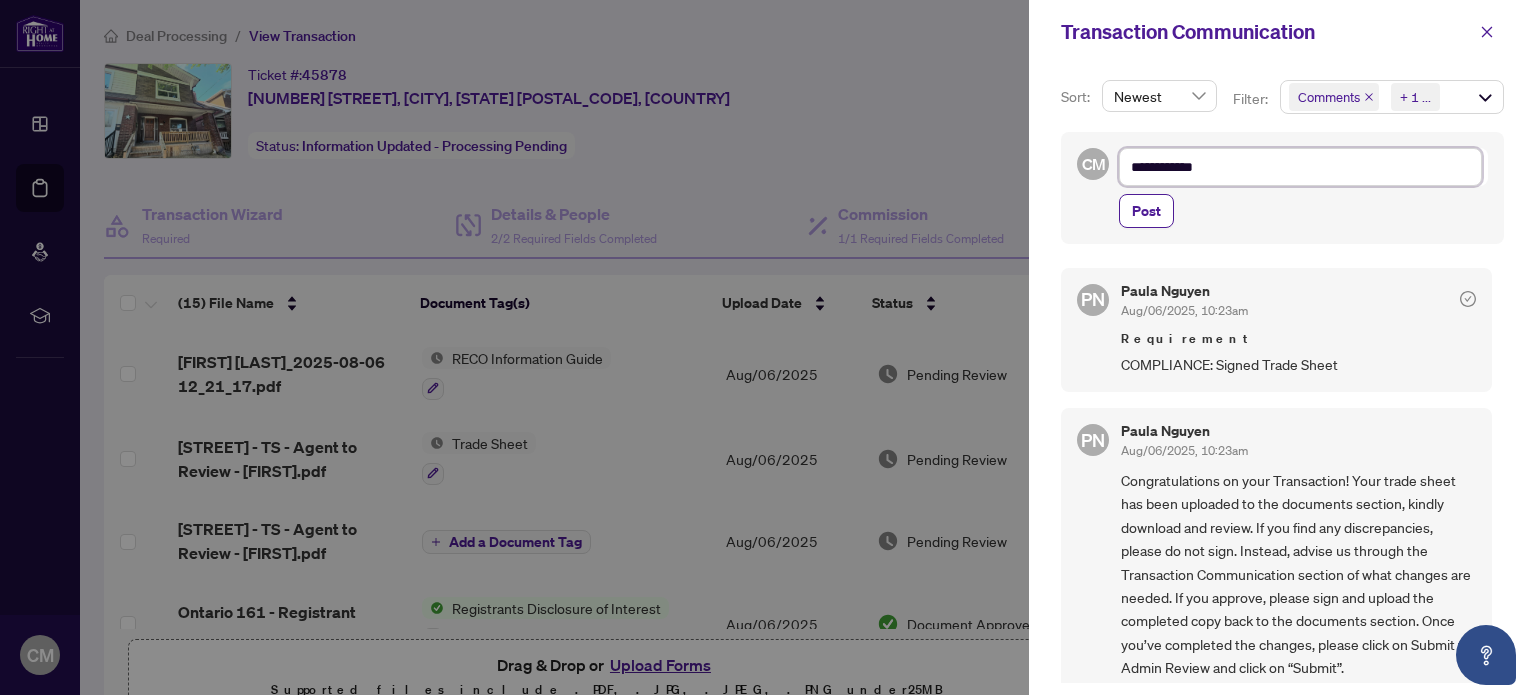 type on "**********" 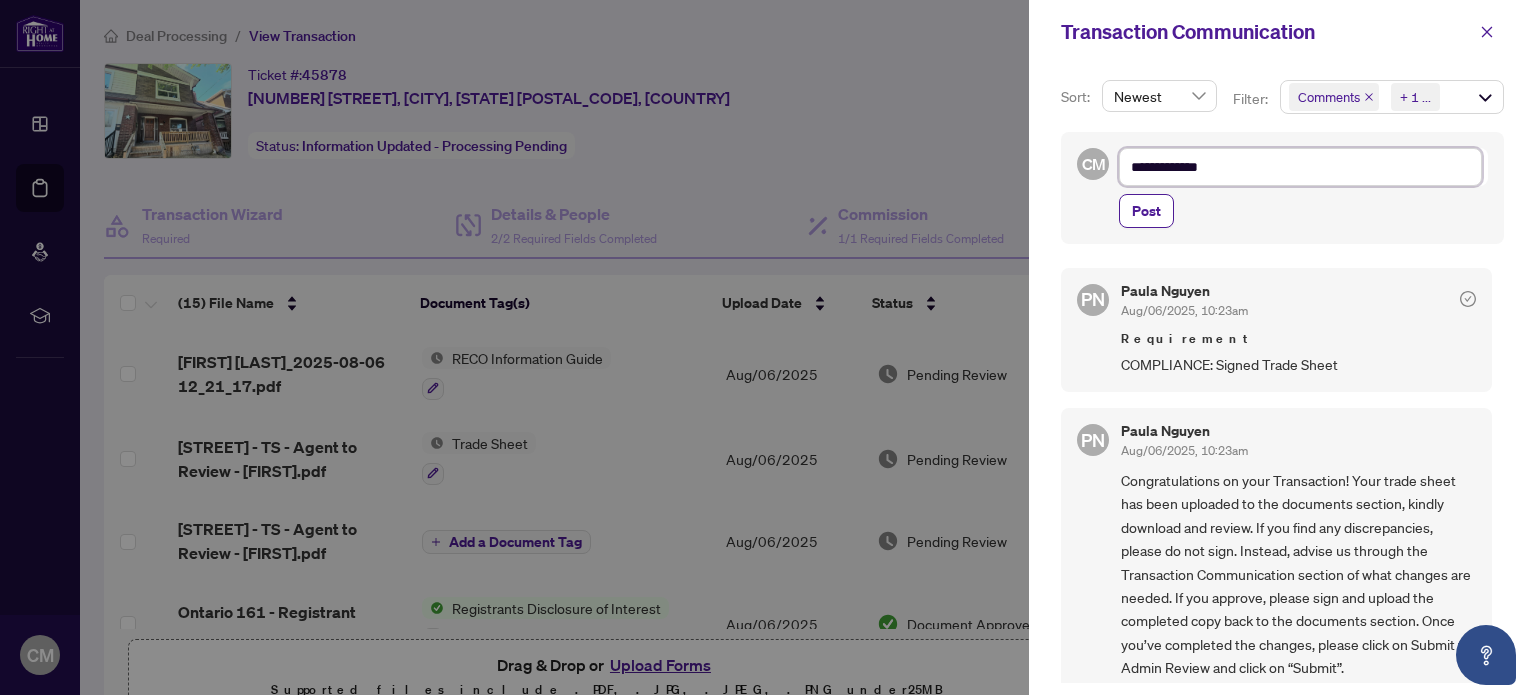 type on "**********" 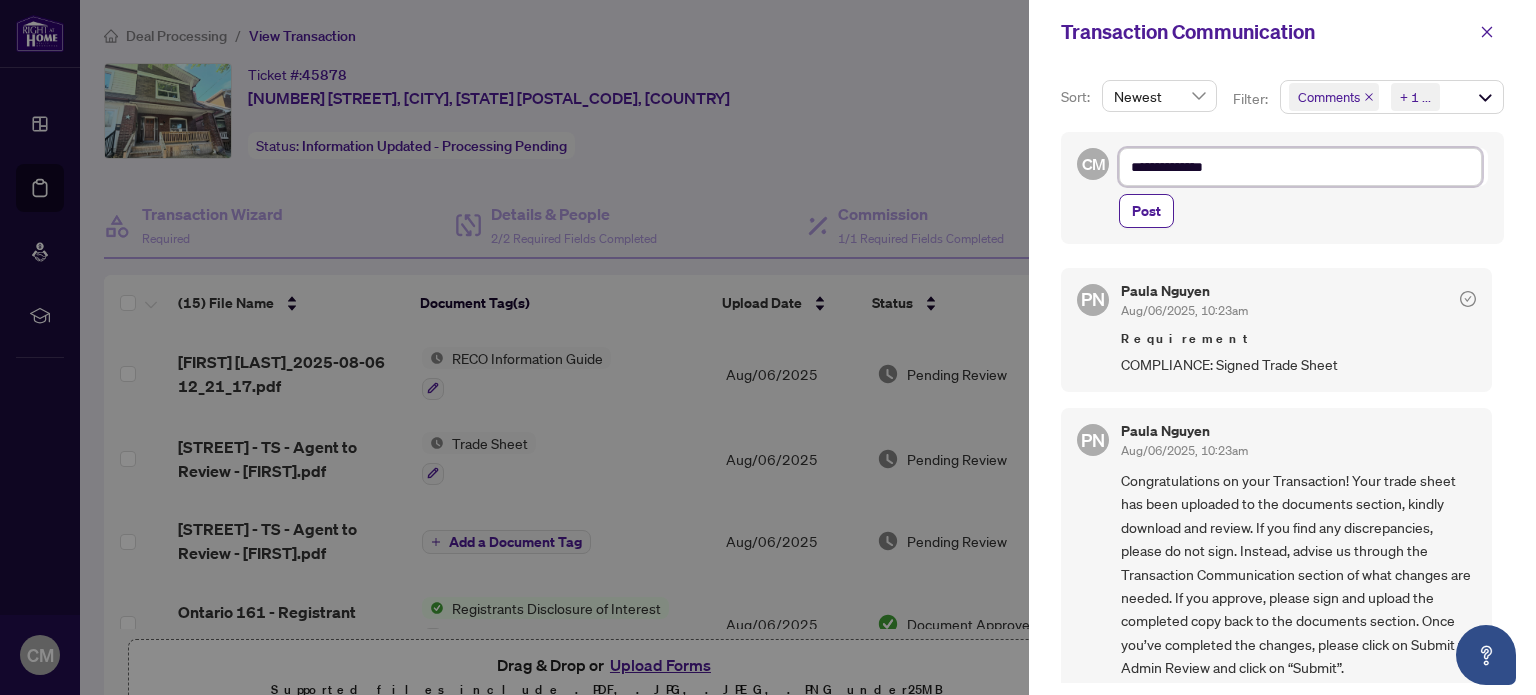 type on "**********" 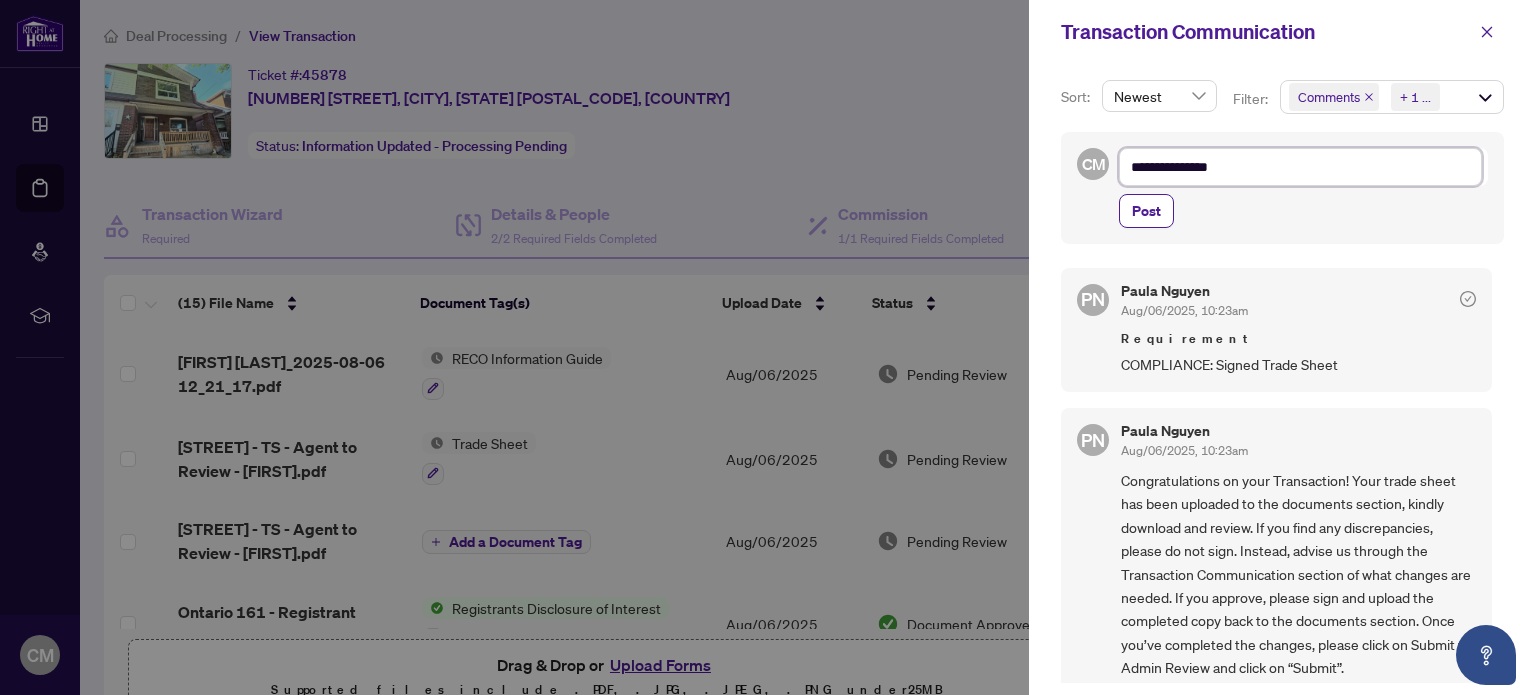 type on "**********" 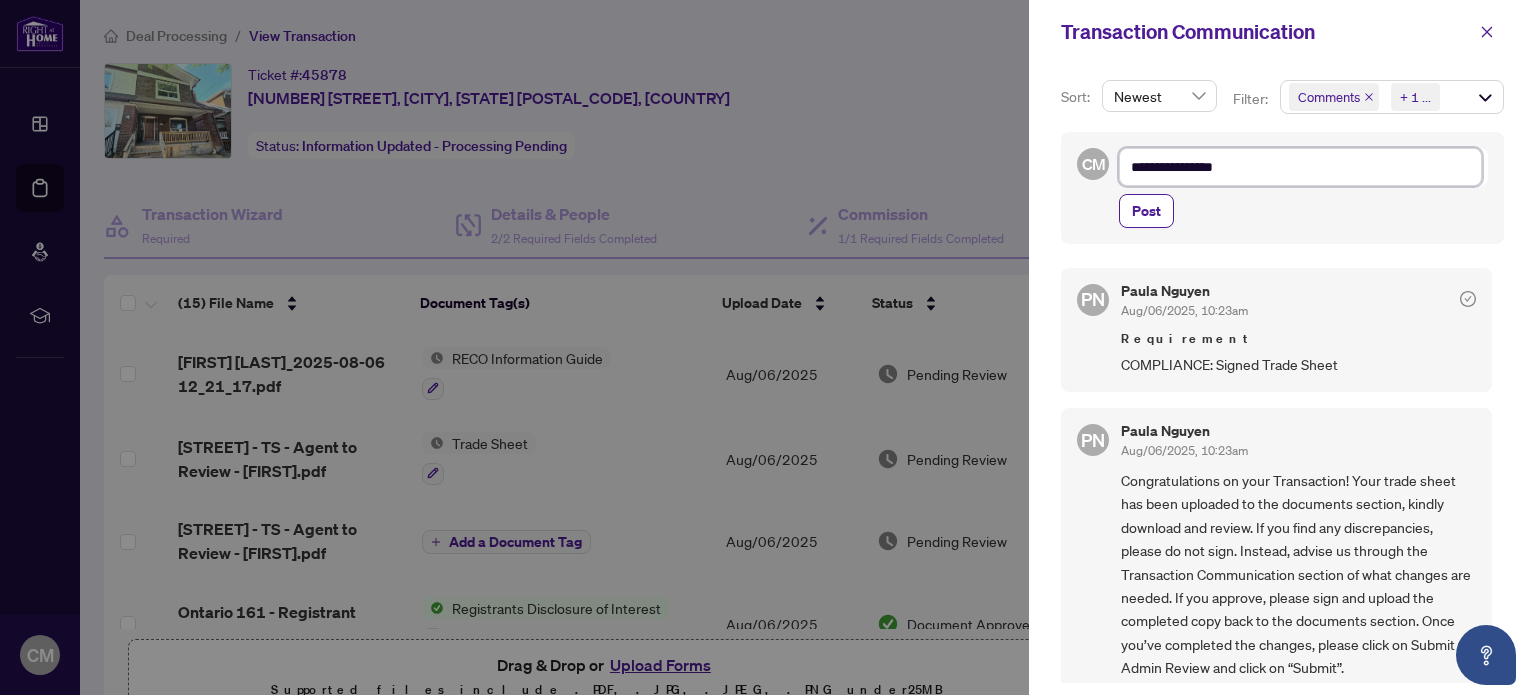 type on "**********" 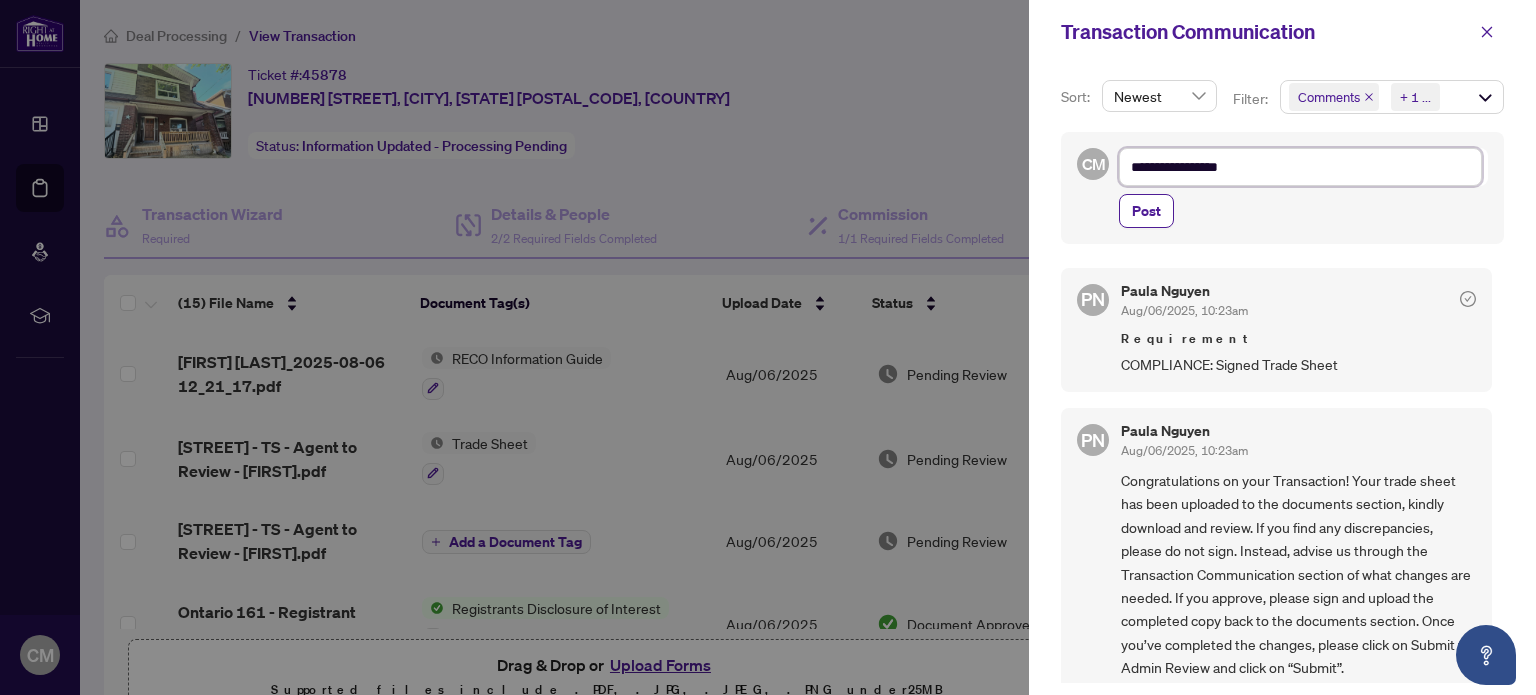 type on "**********" 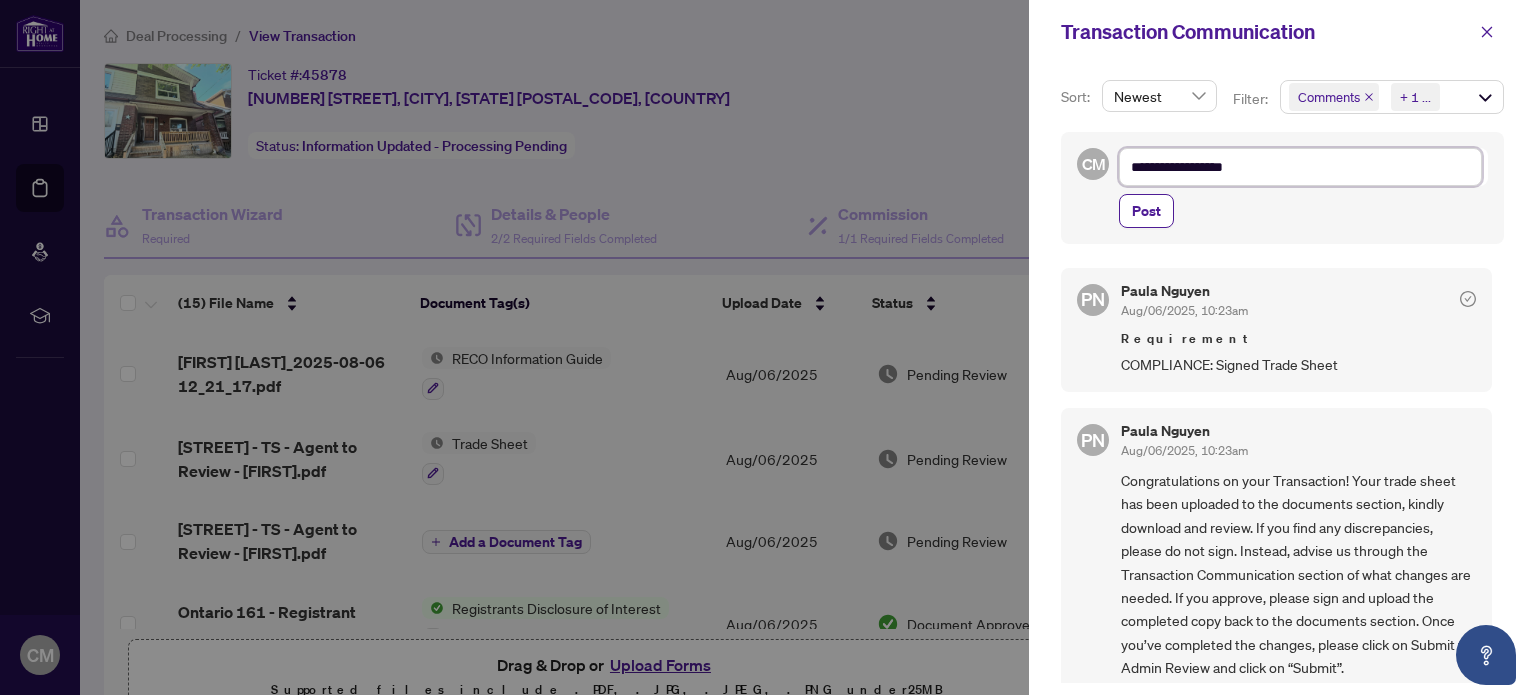 type on "**********" 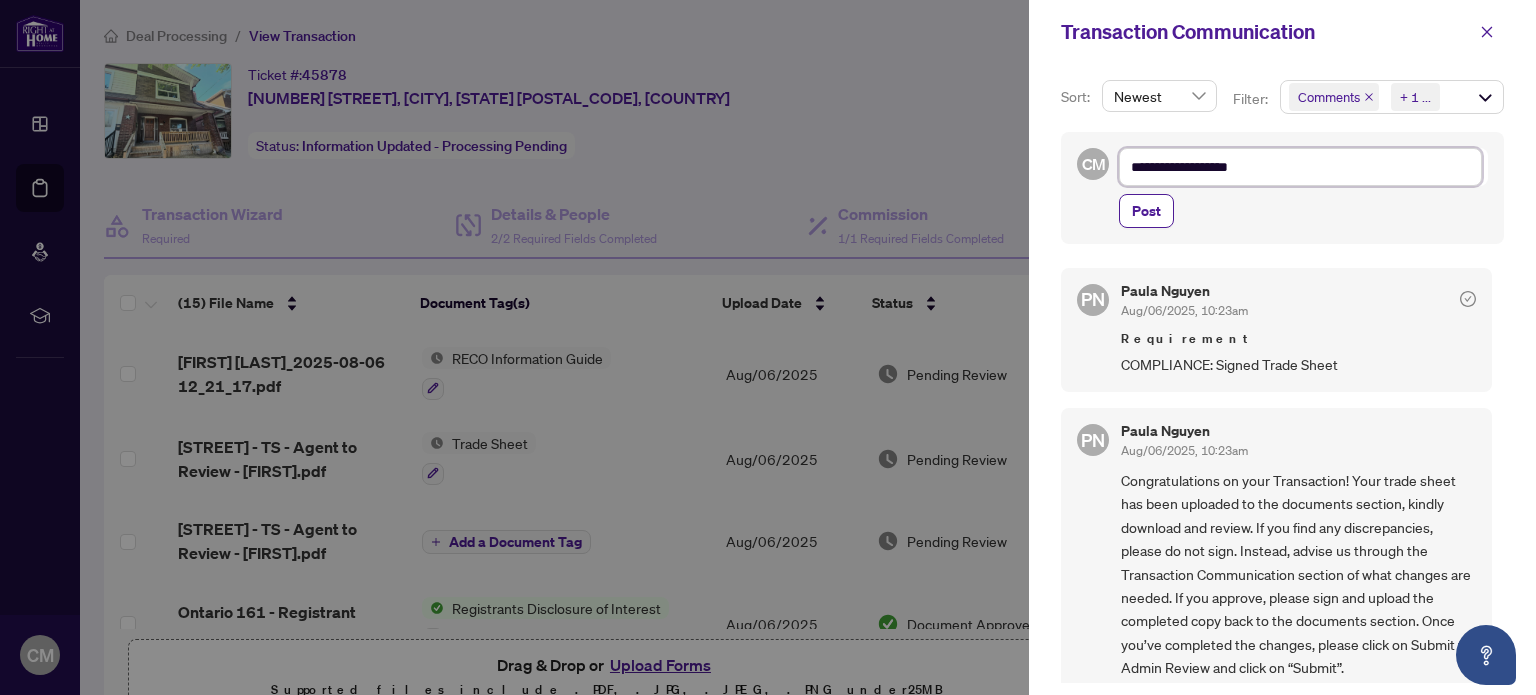 type on "**********" 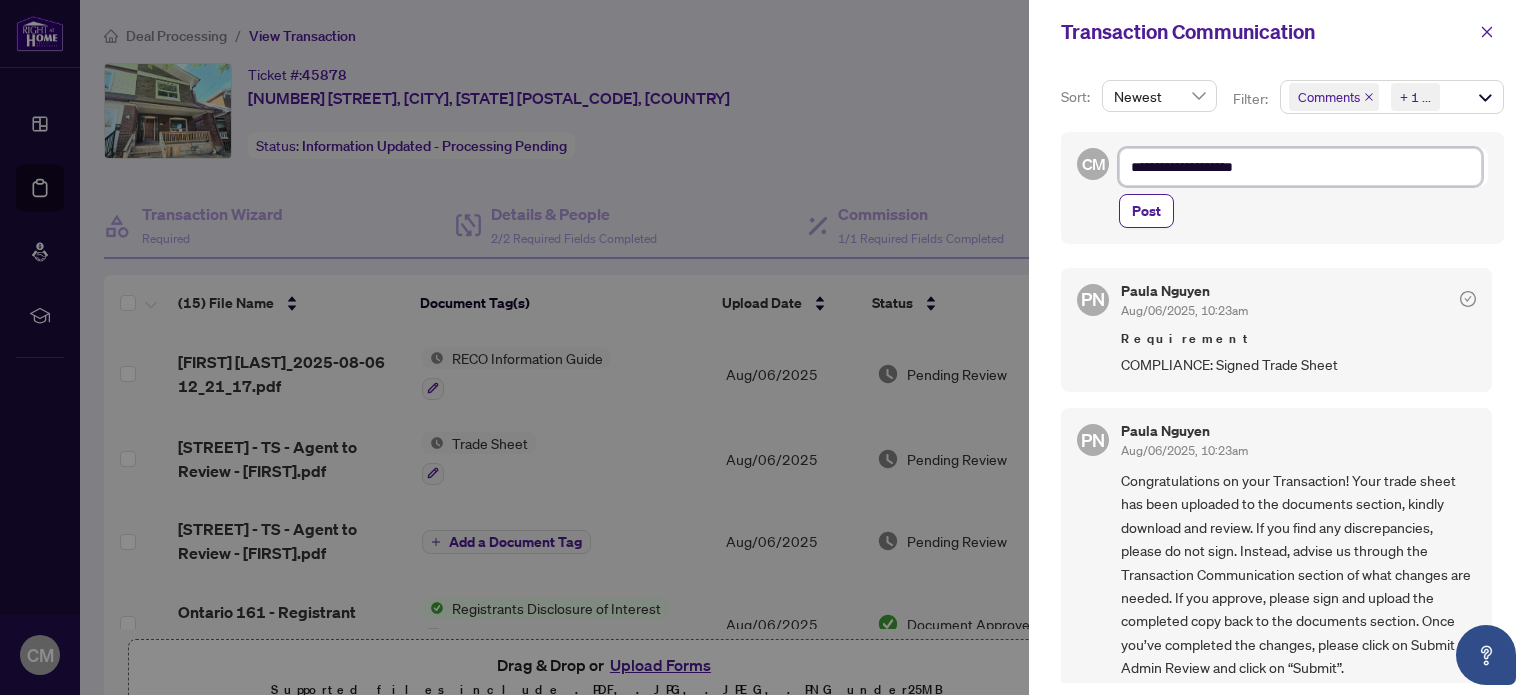 type on "**********" 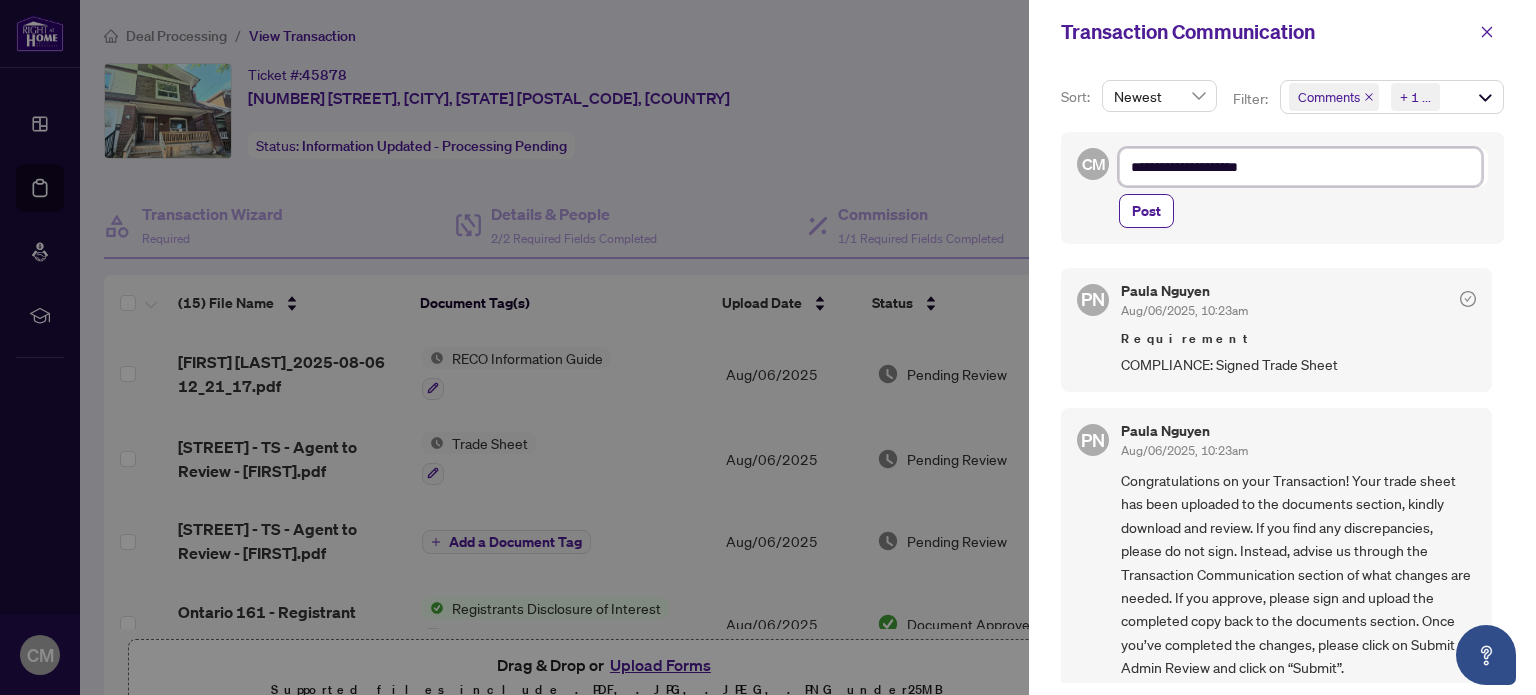 type on "**********" 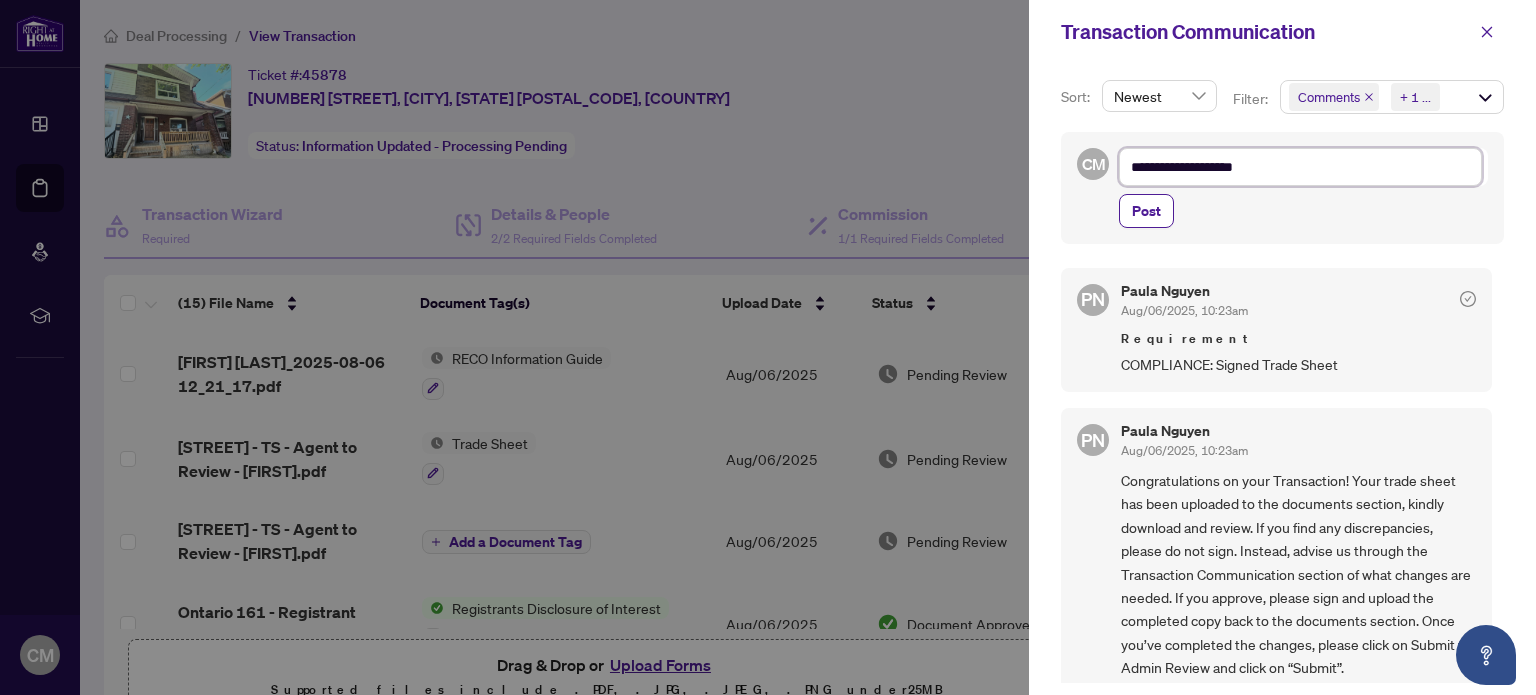type on "**********" 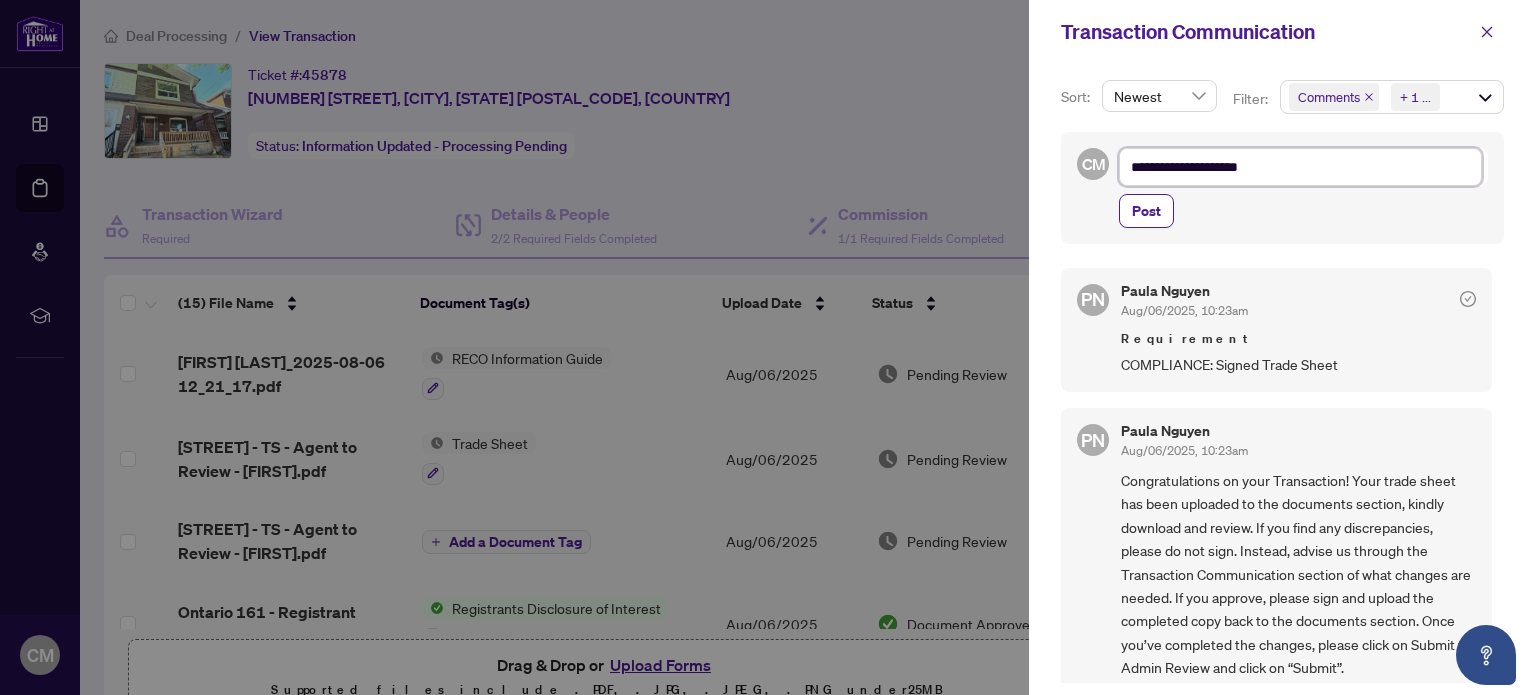 type on "**********" 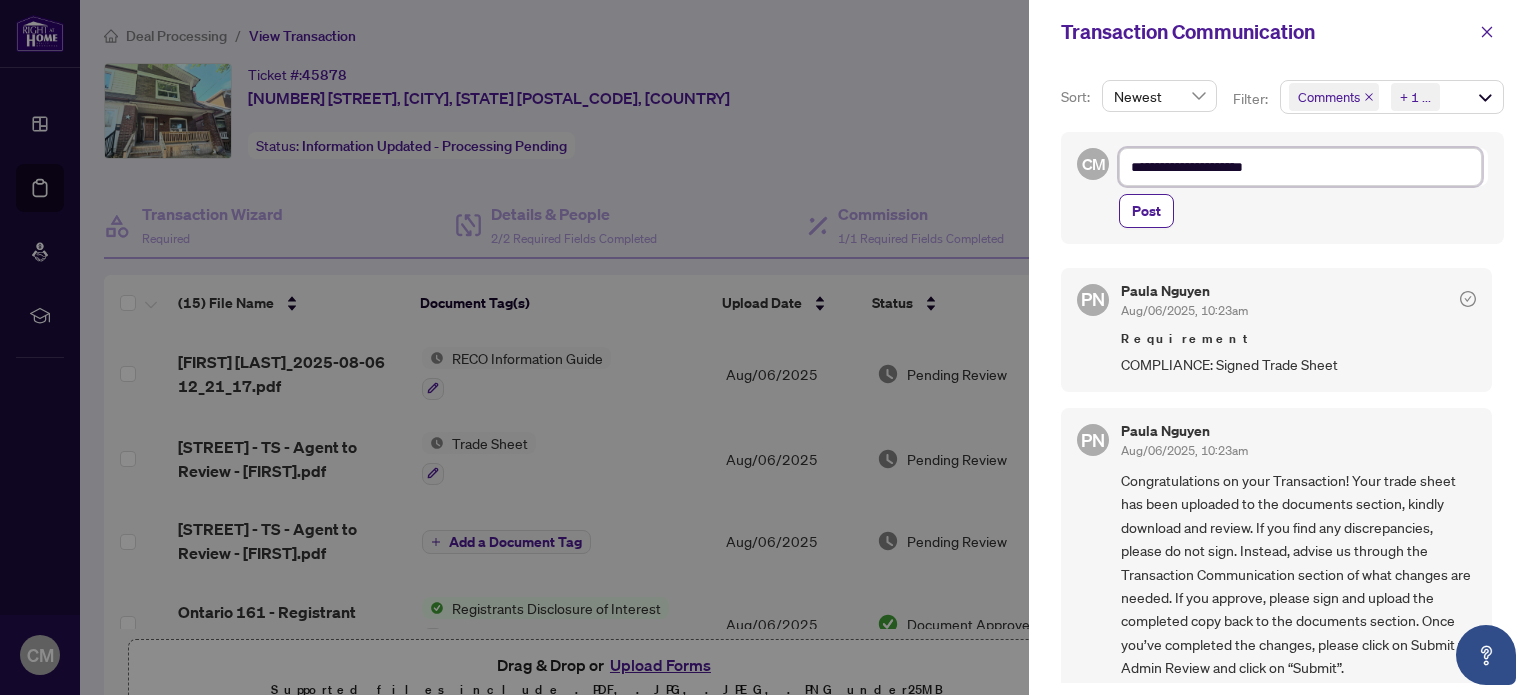 type on "**********" 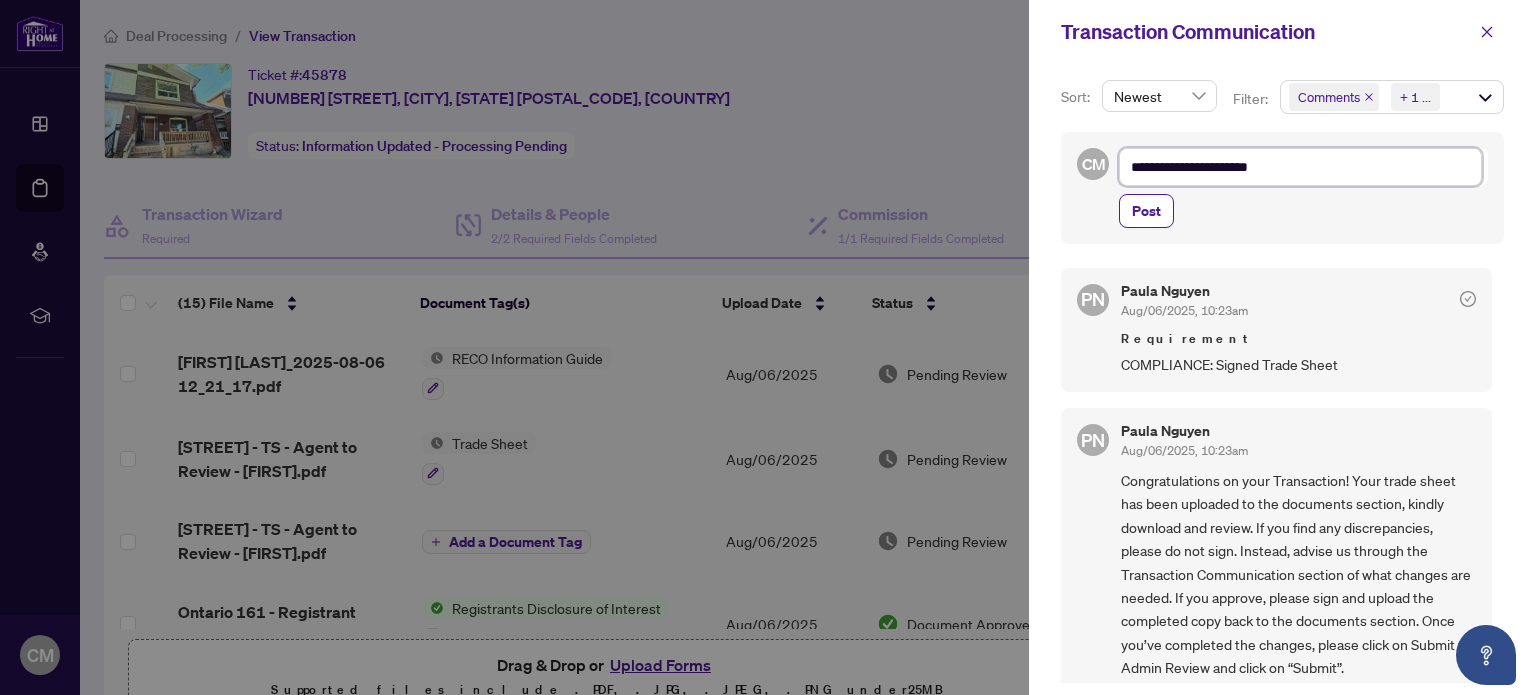 type on "**********" 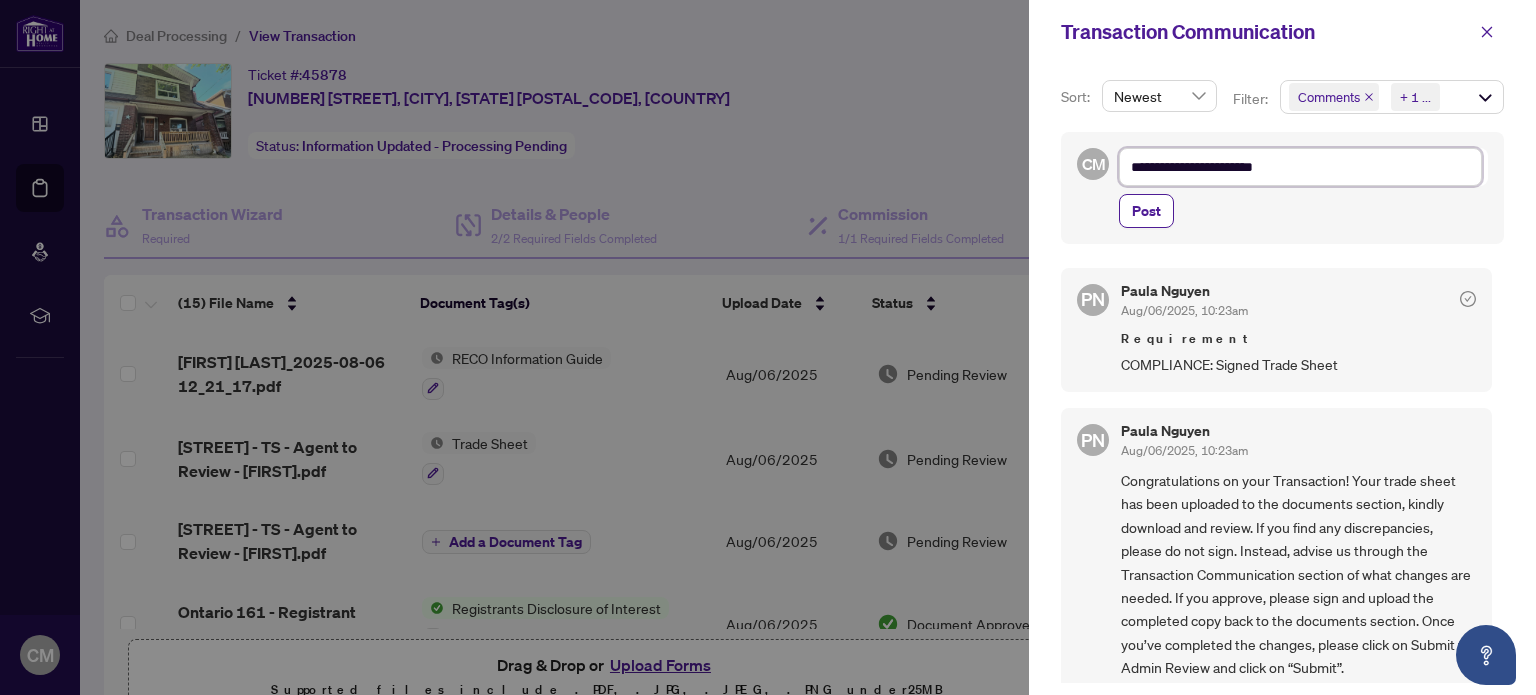 type on "**********" 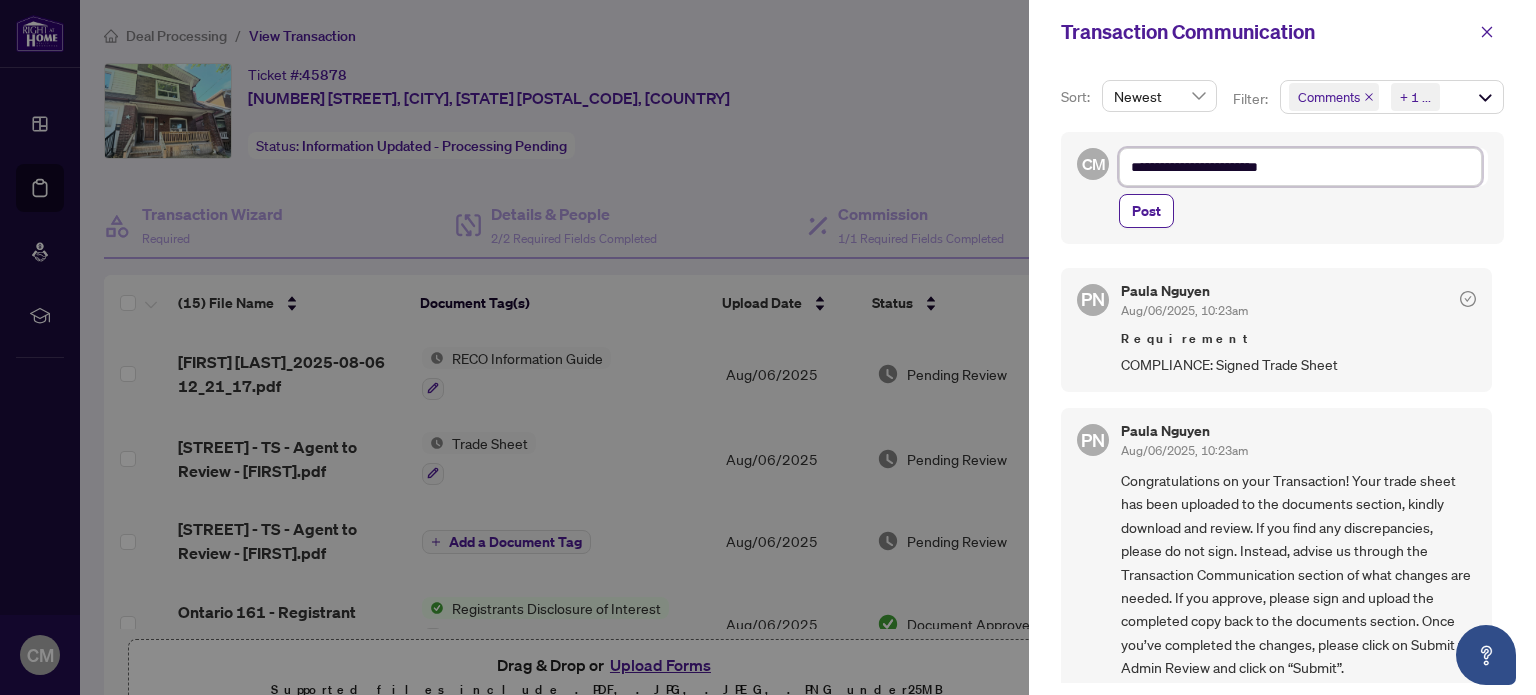type on "**********" 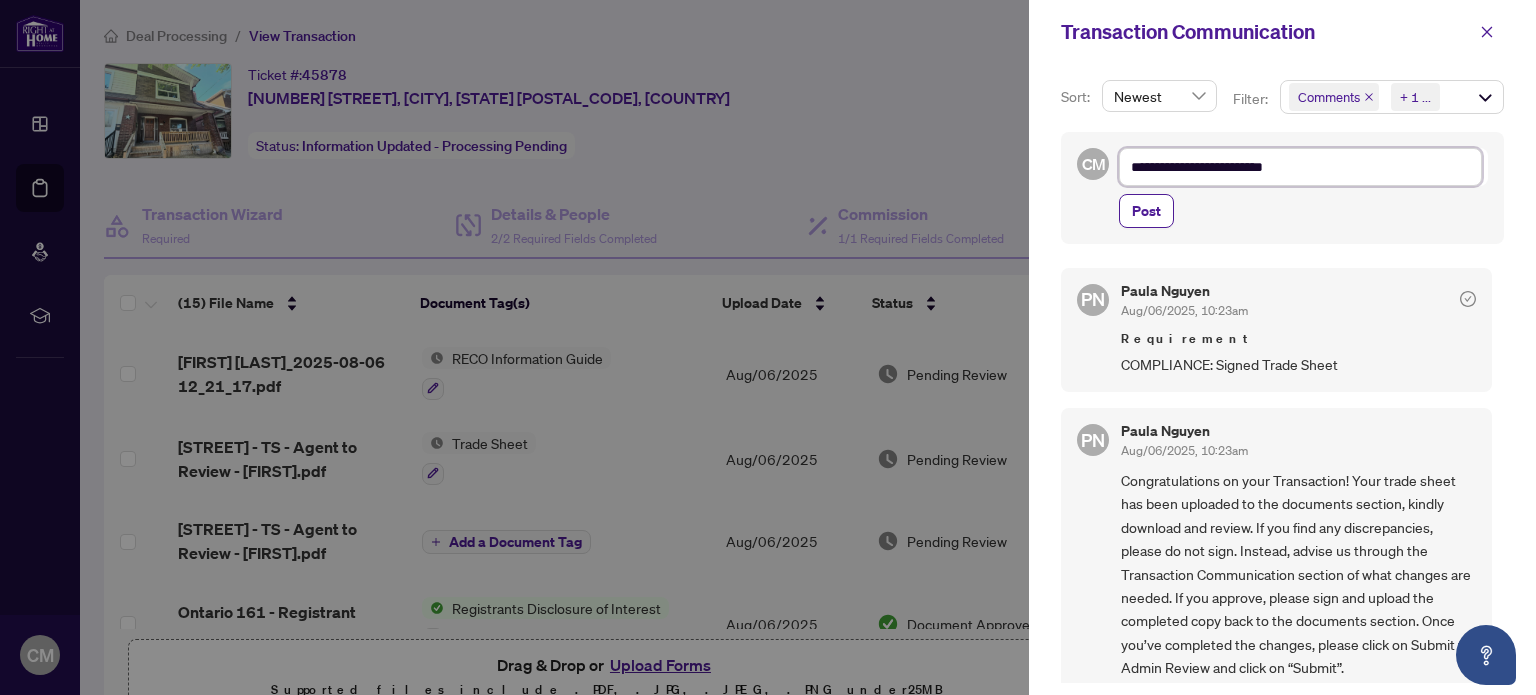 type on "**********" 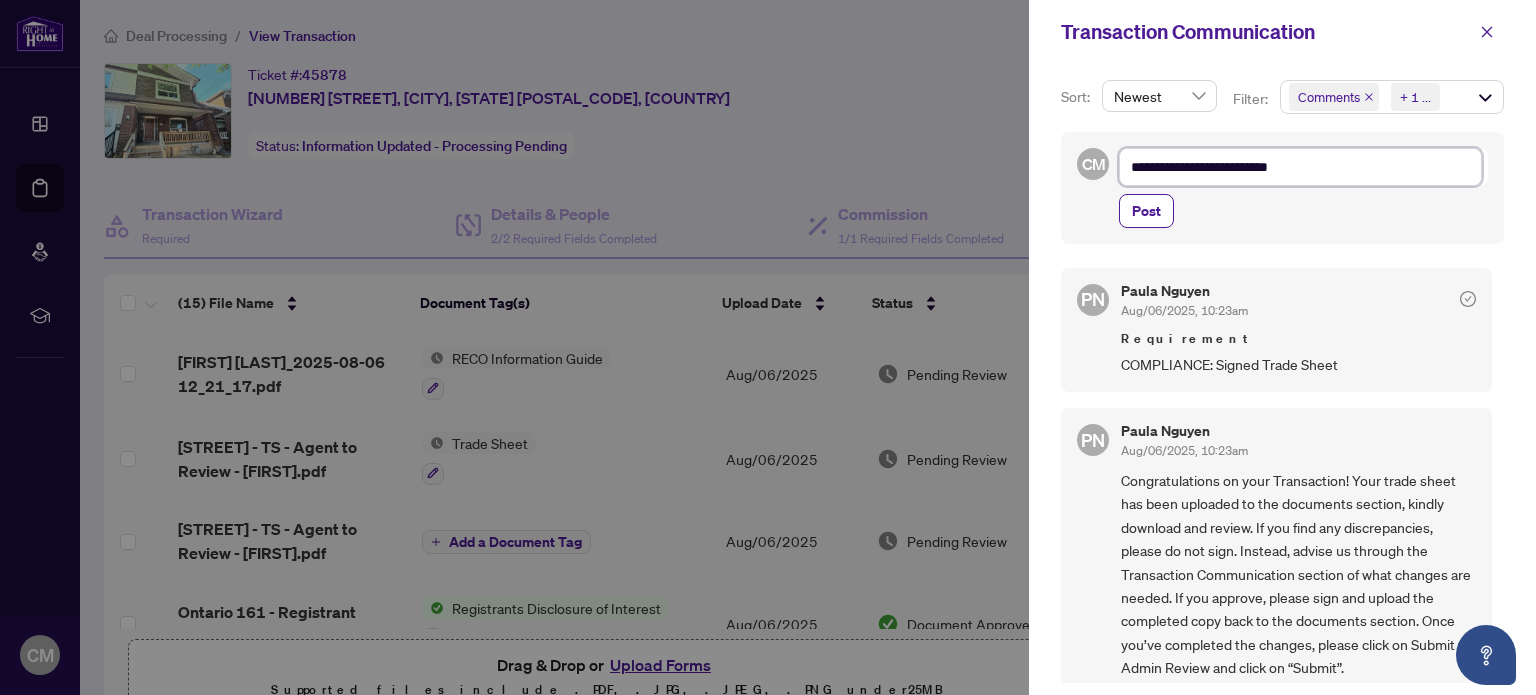 type on "**********" 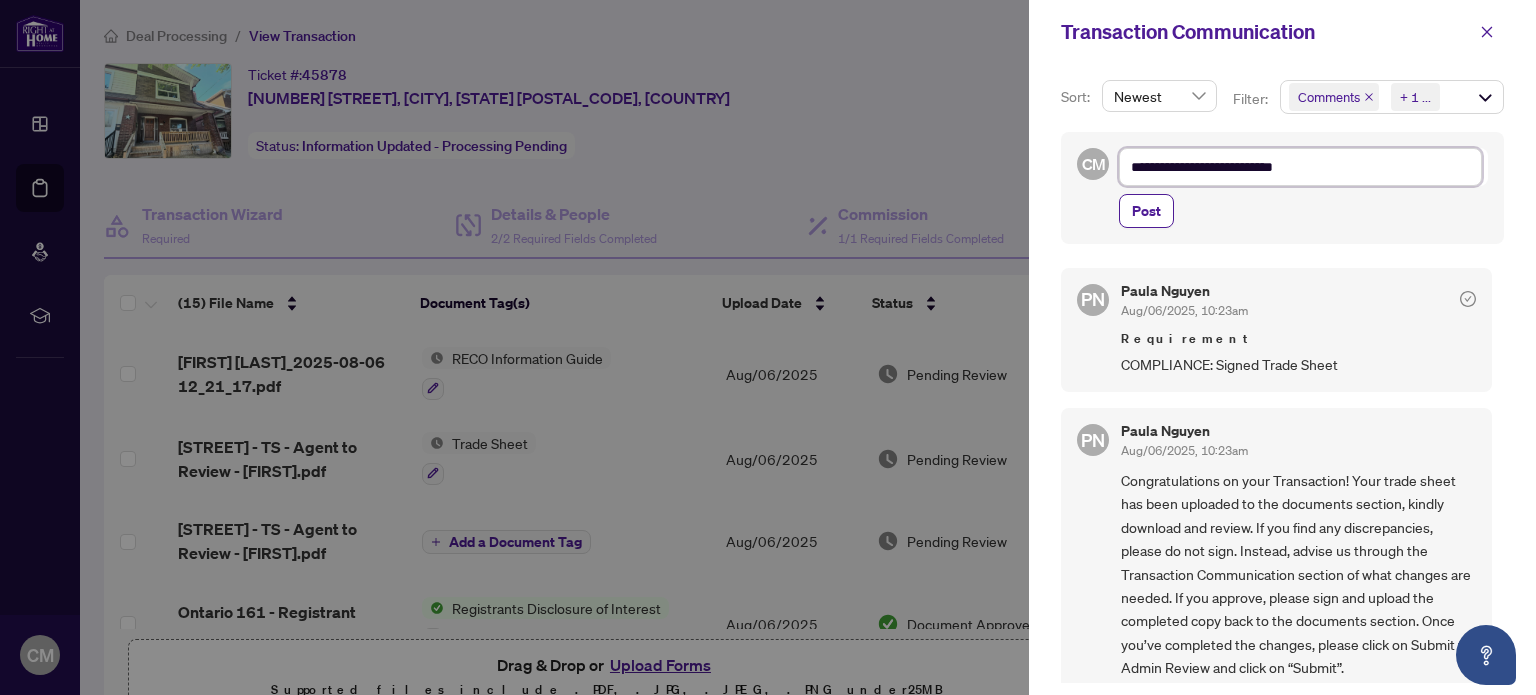 type on "**********" 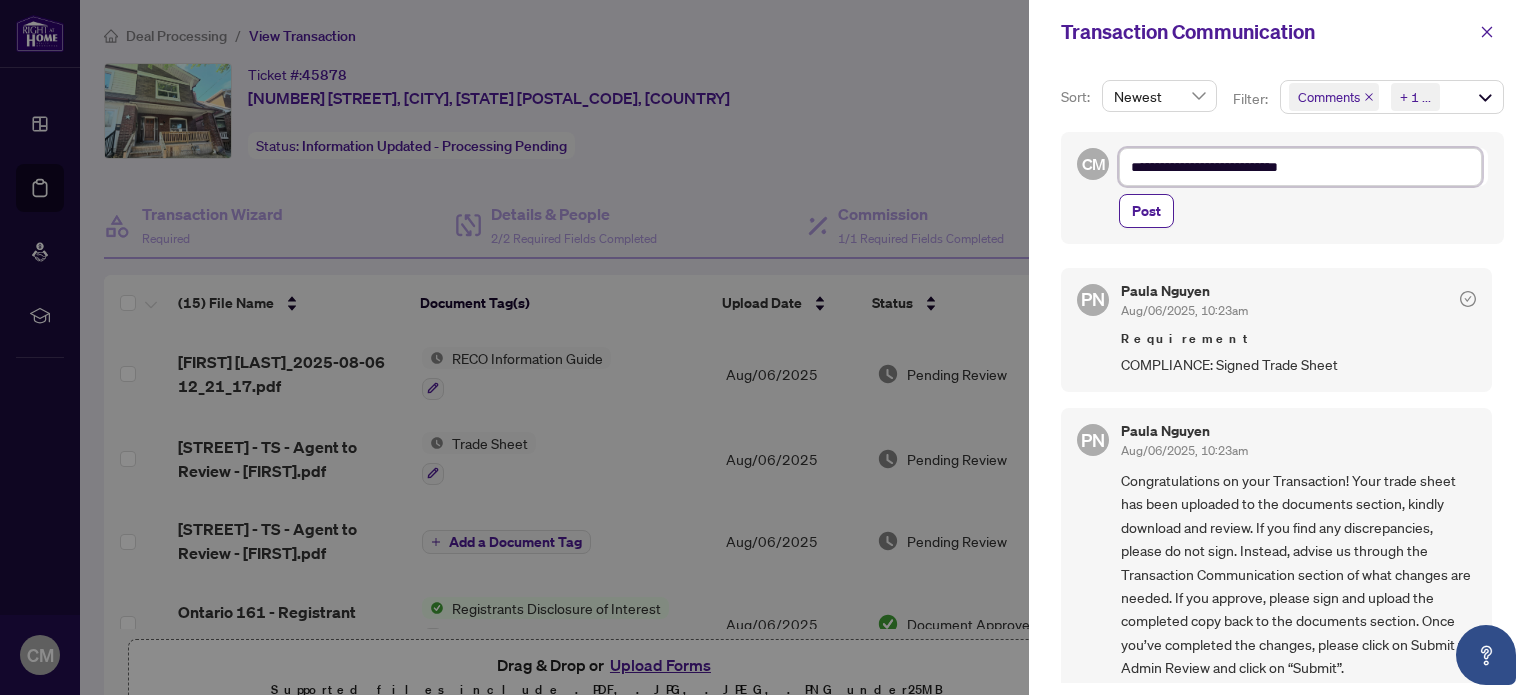 type on "**********" 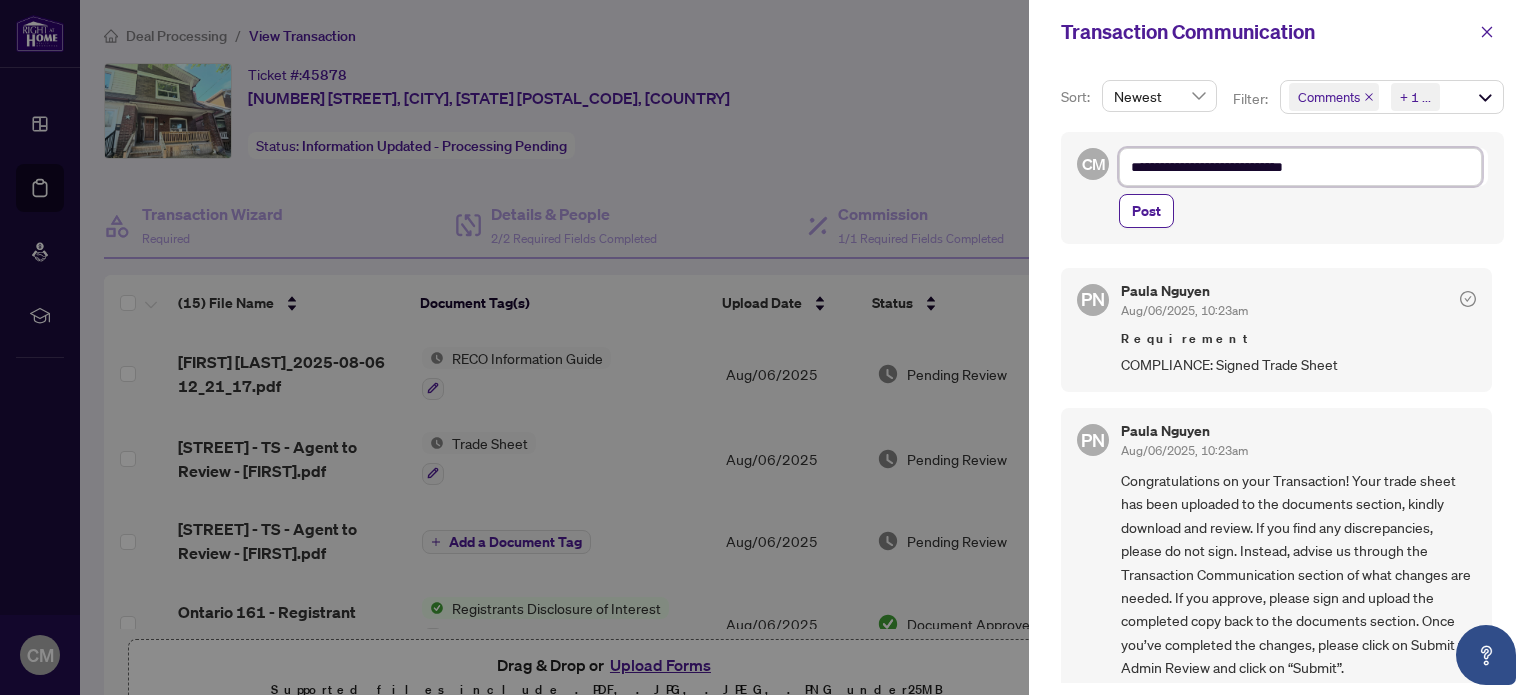 type on "**********" 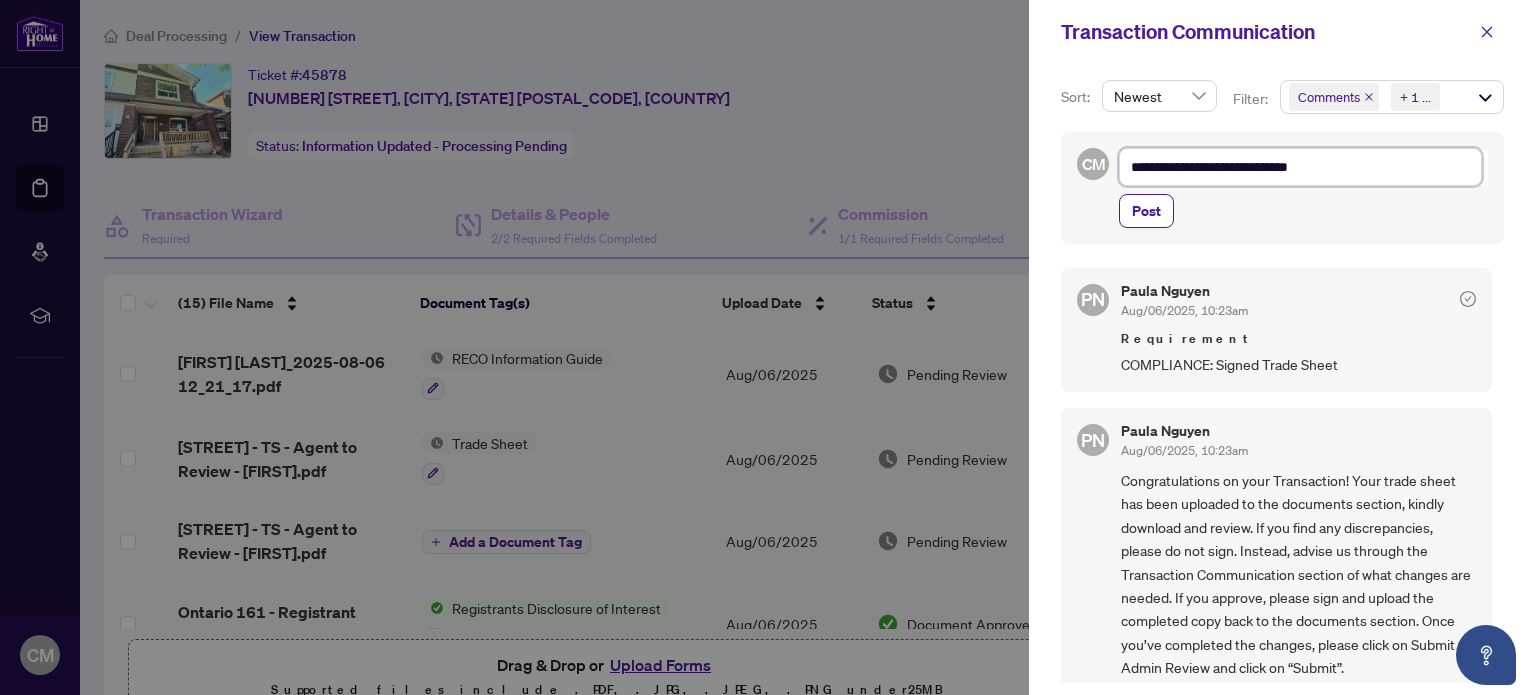 type on "**********" 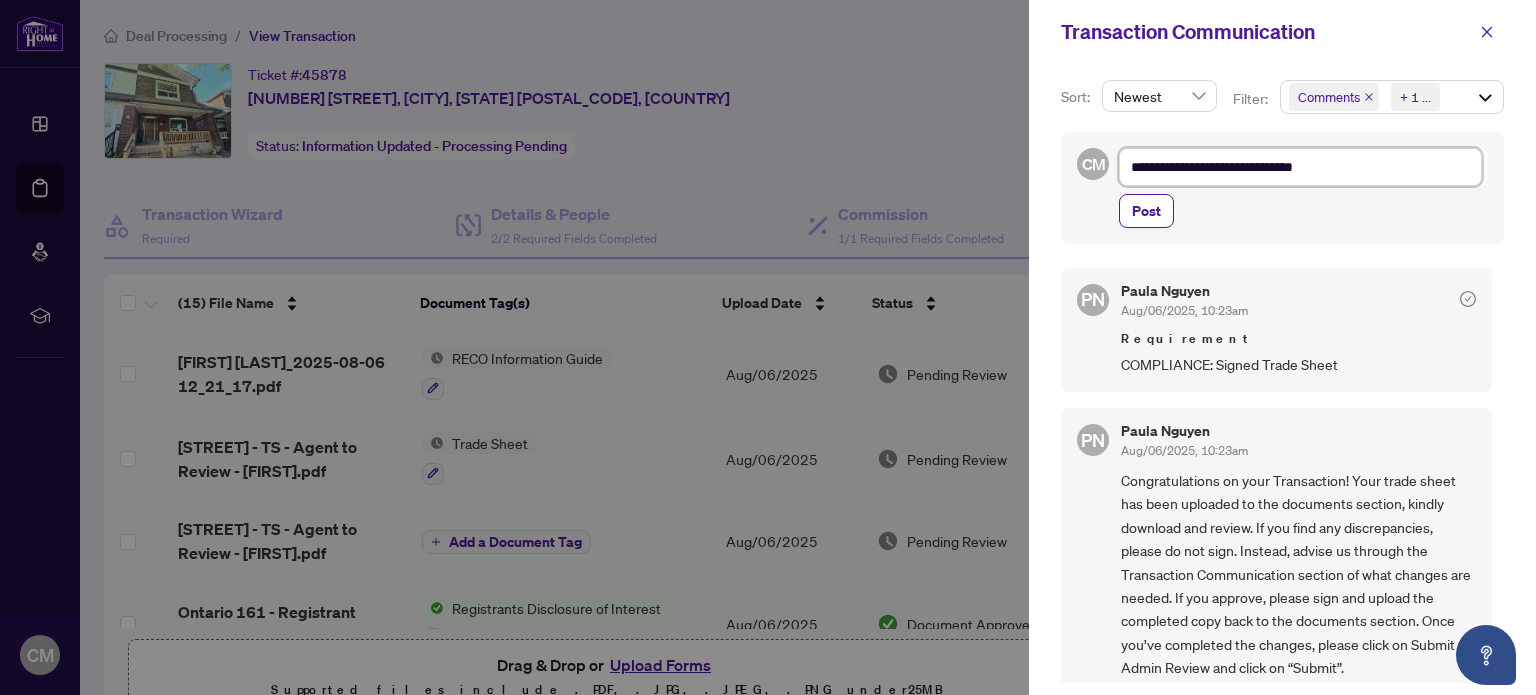 type on "**********" 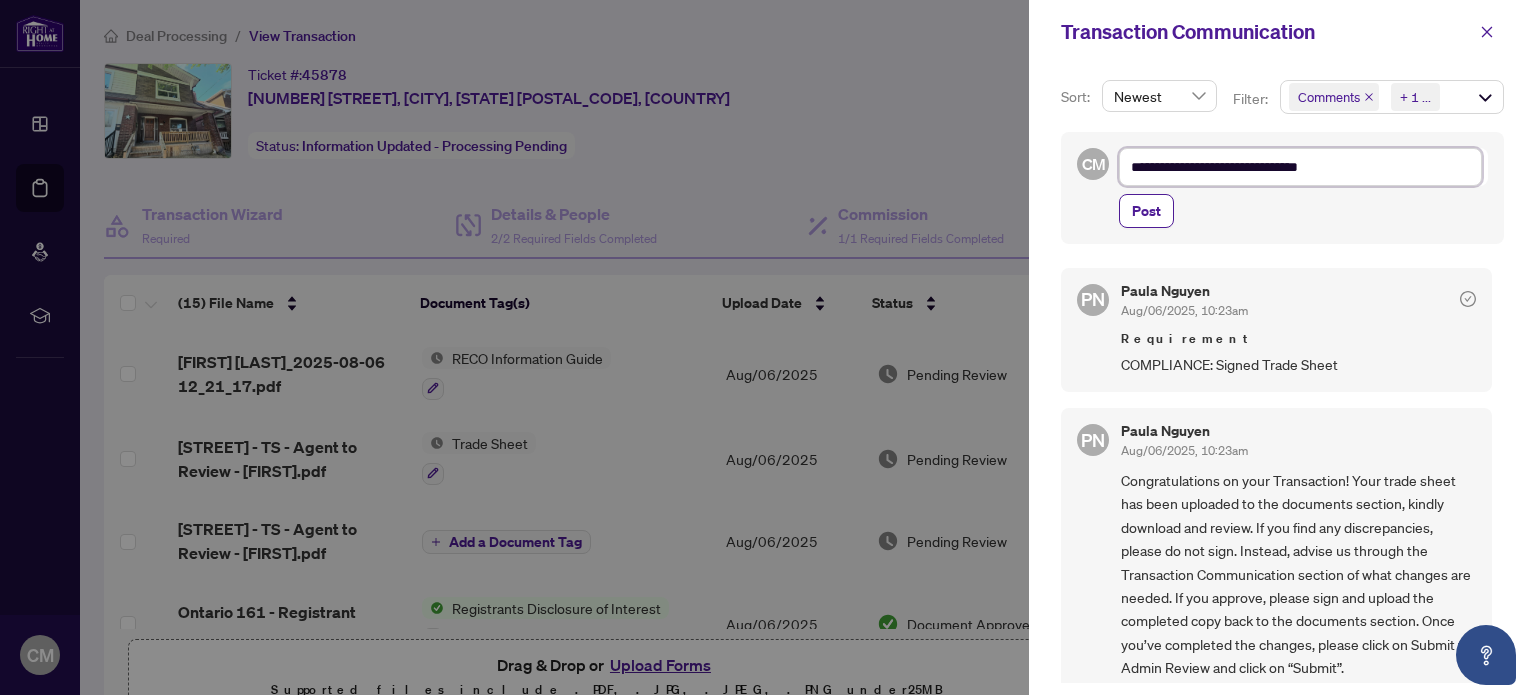 type on "**********" 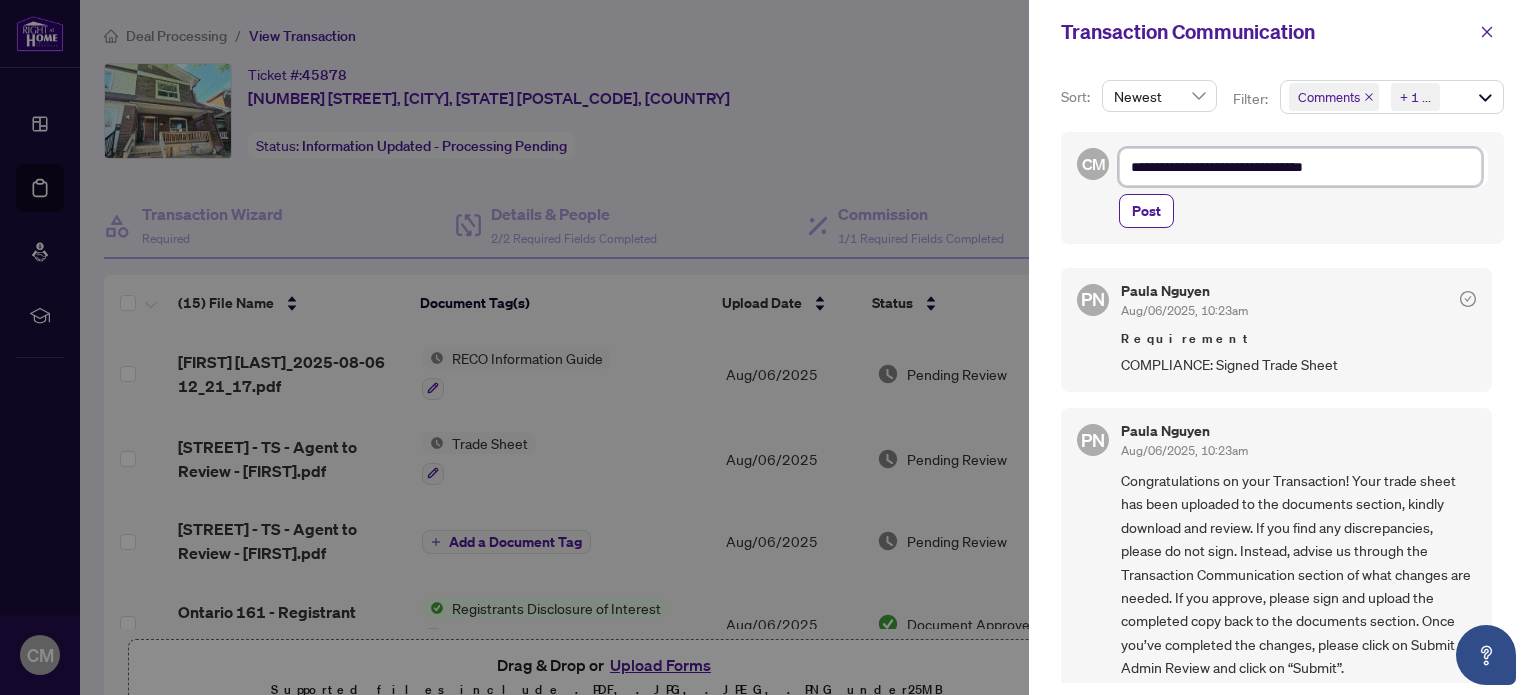 type on "**********" 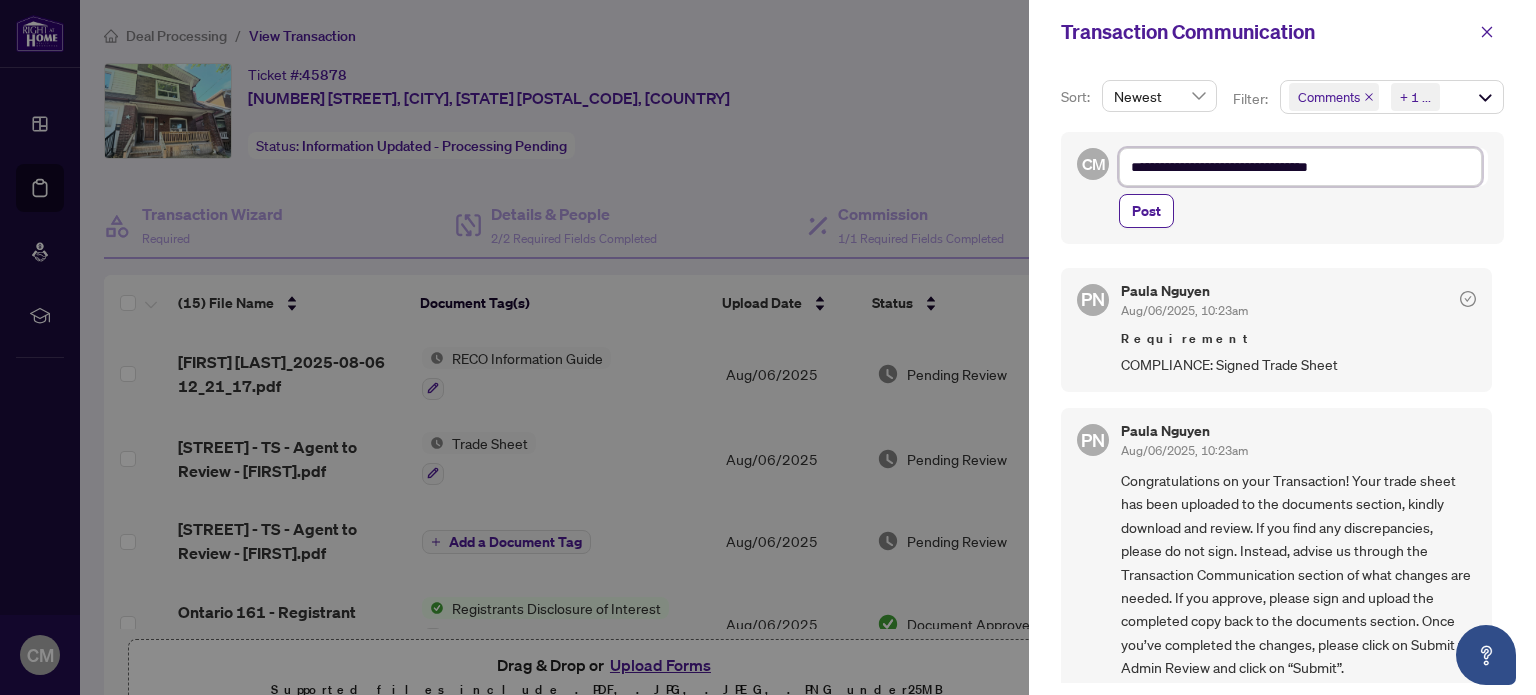 type on "**********" 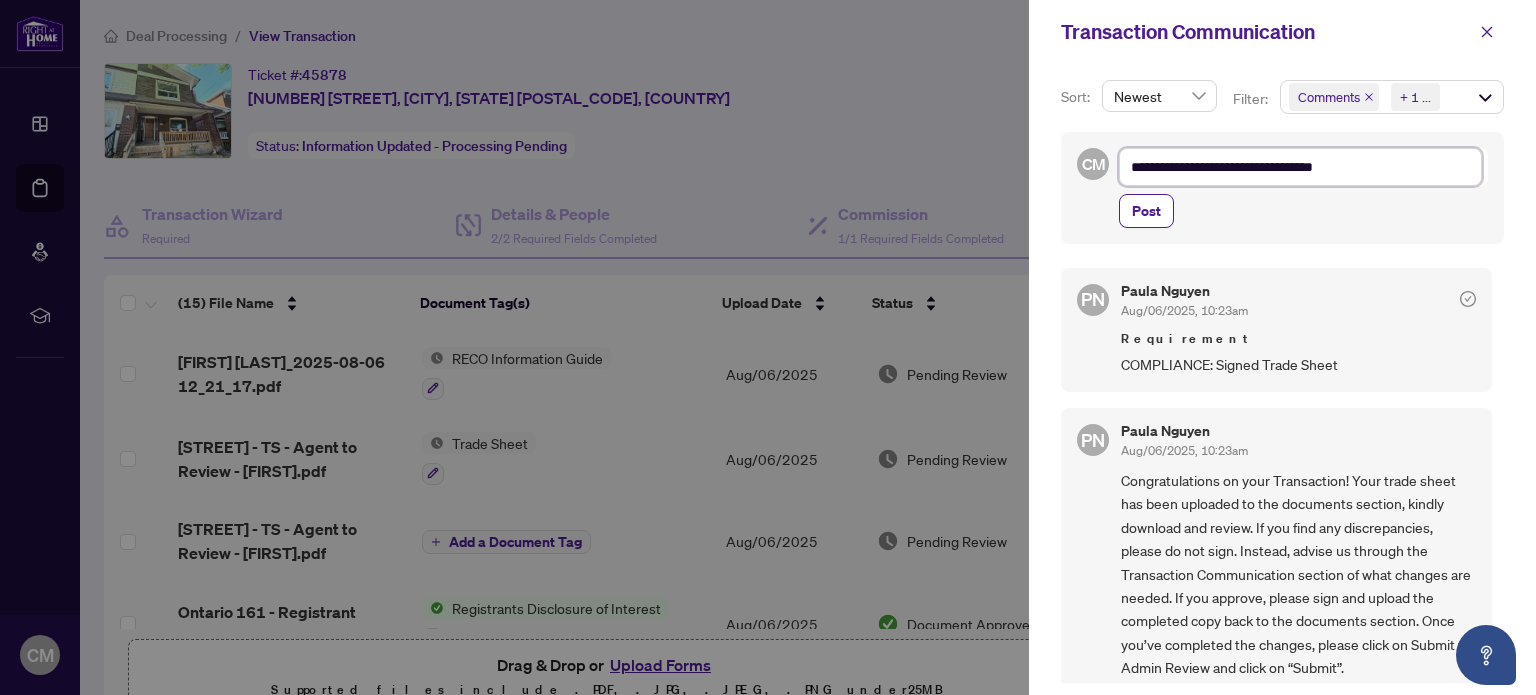 type on "**********" 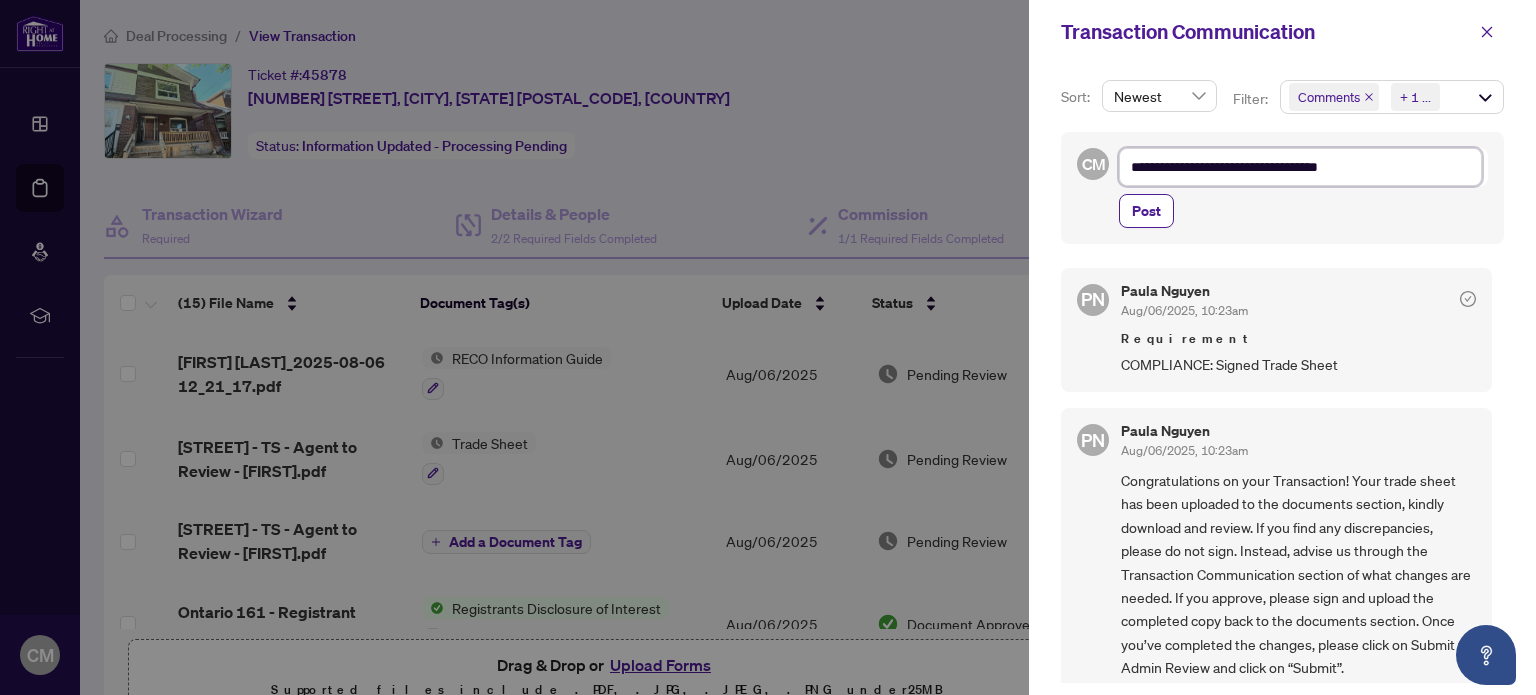 type on "**********" 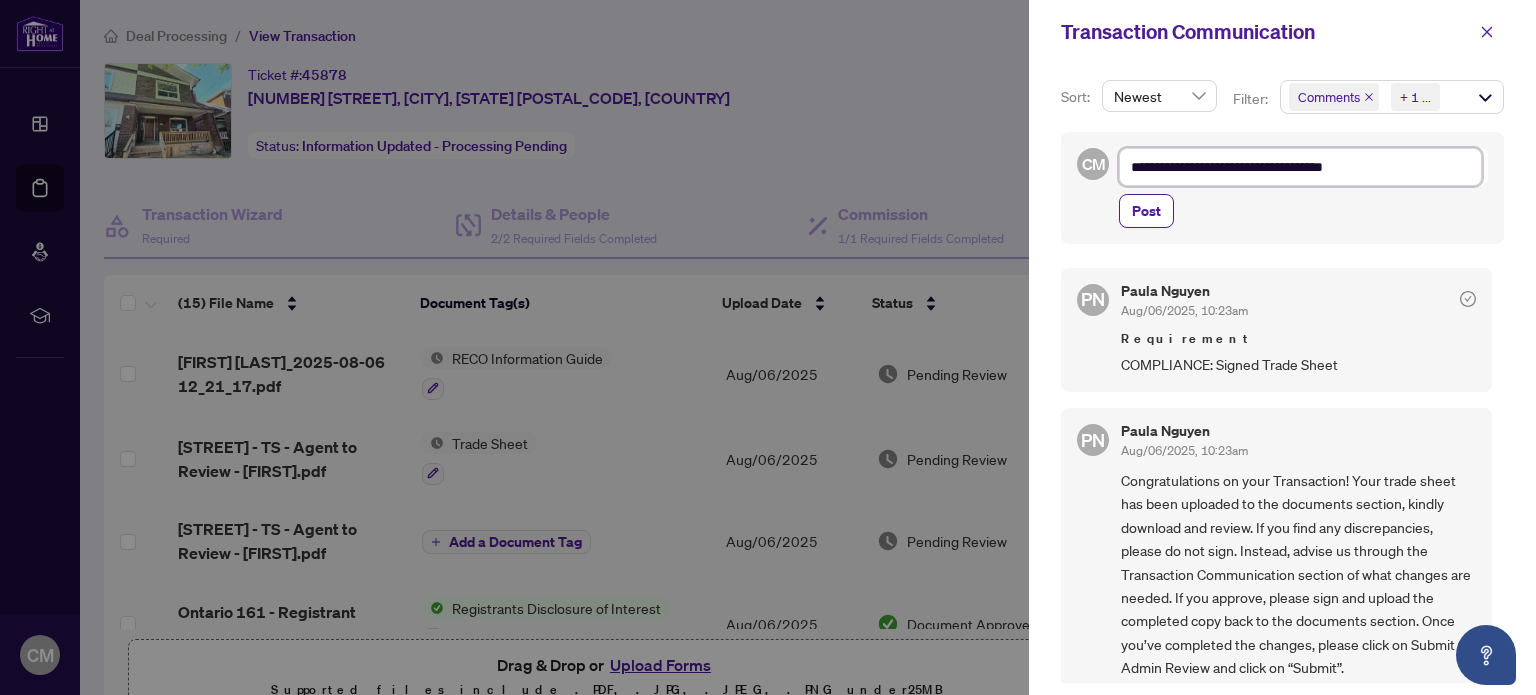type on "**********" 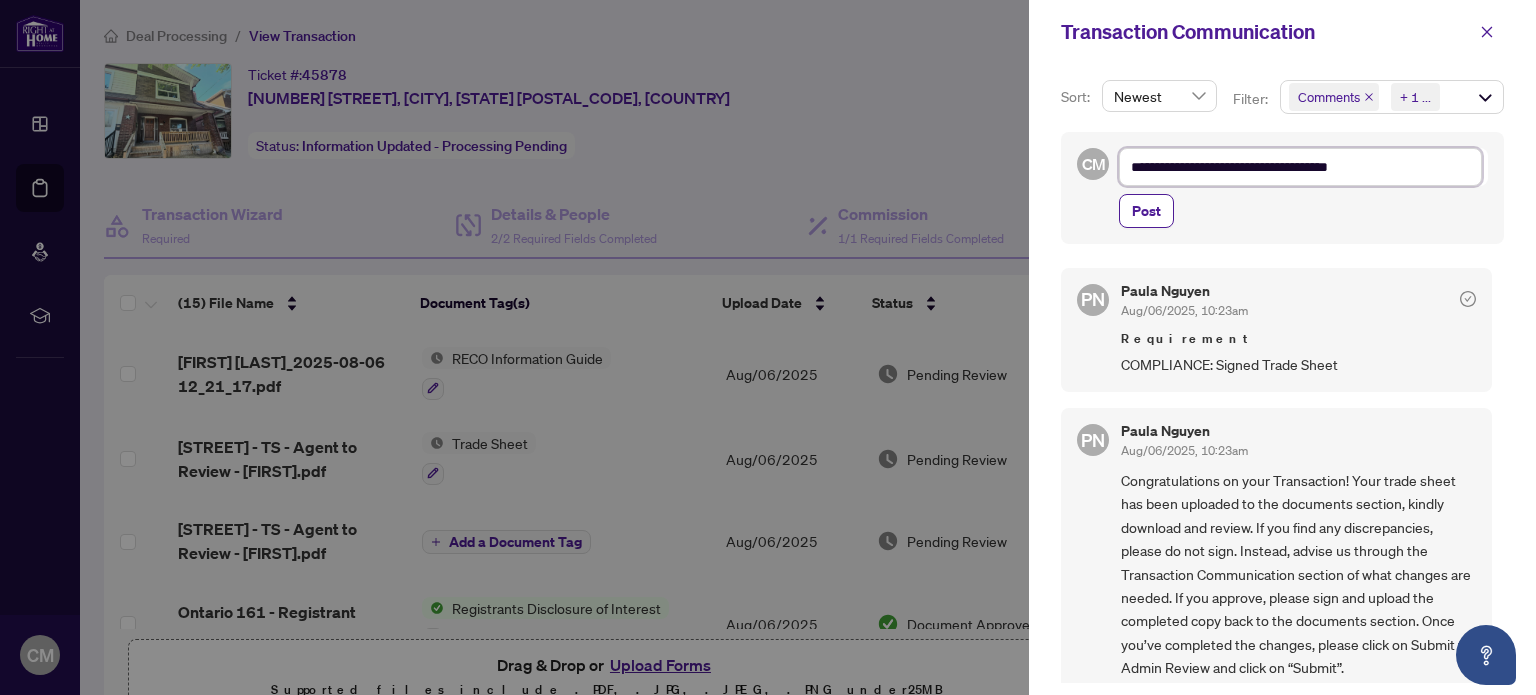 type on "**********" 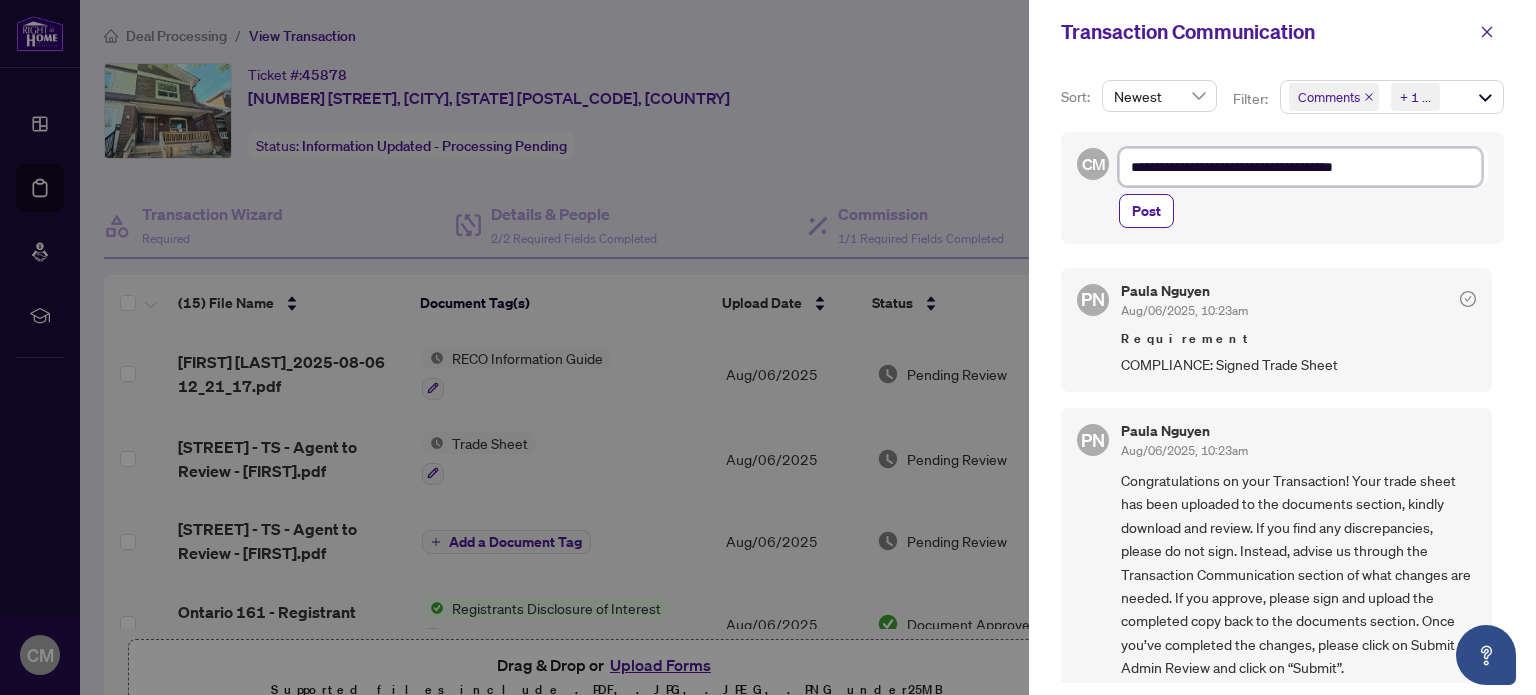 type on "**********" 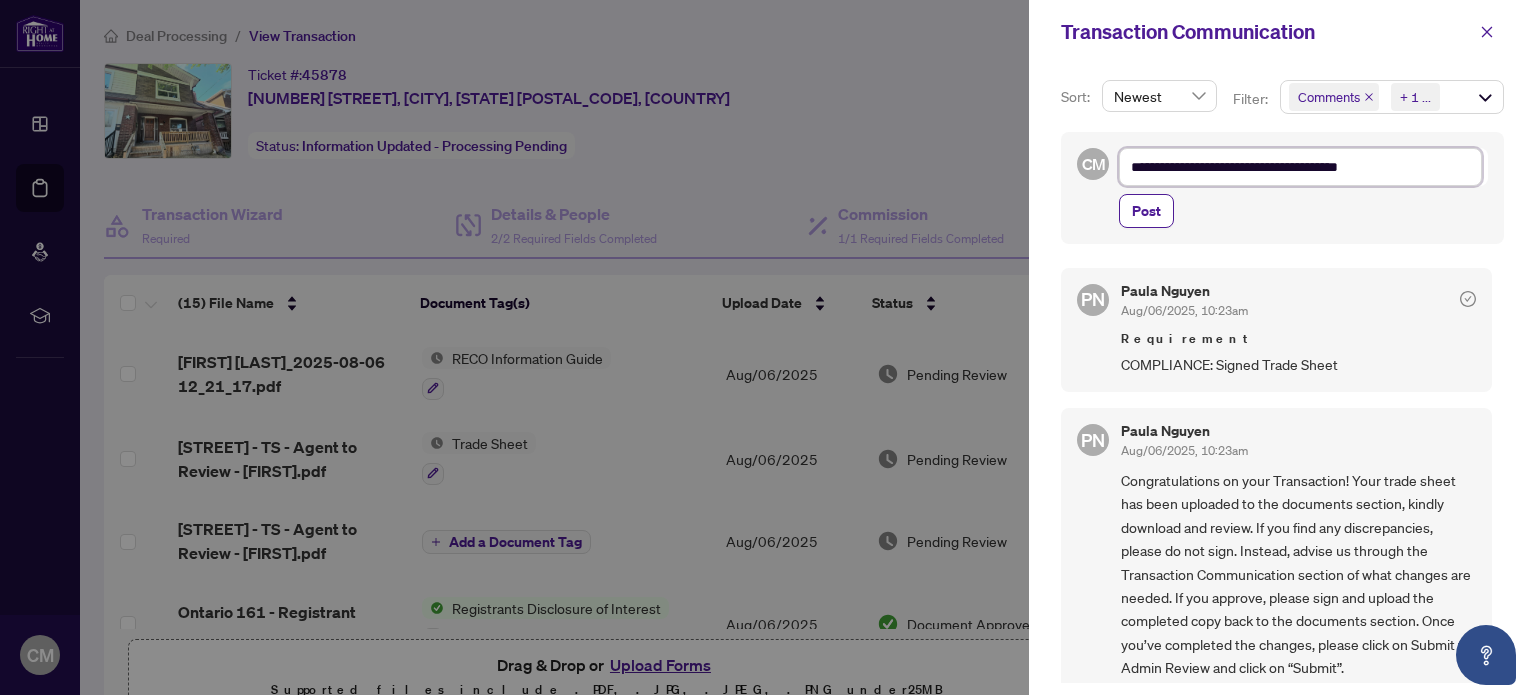 type on "**********" 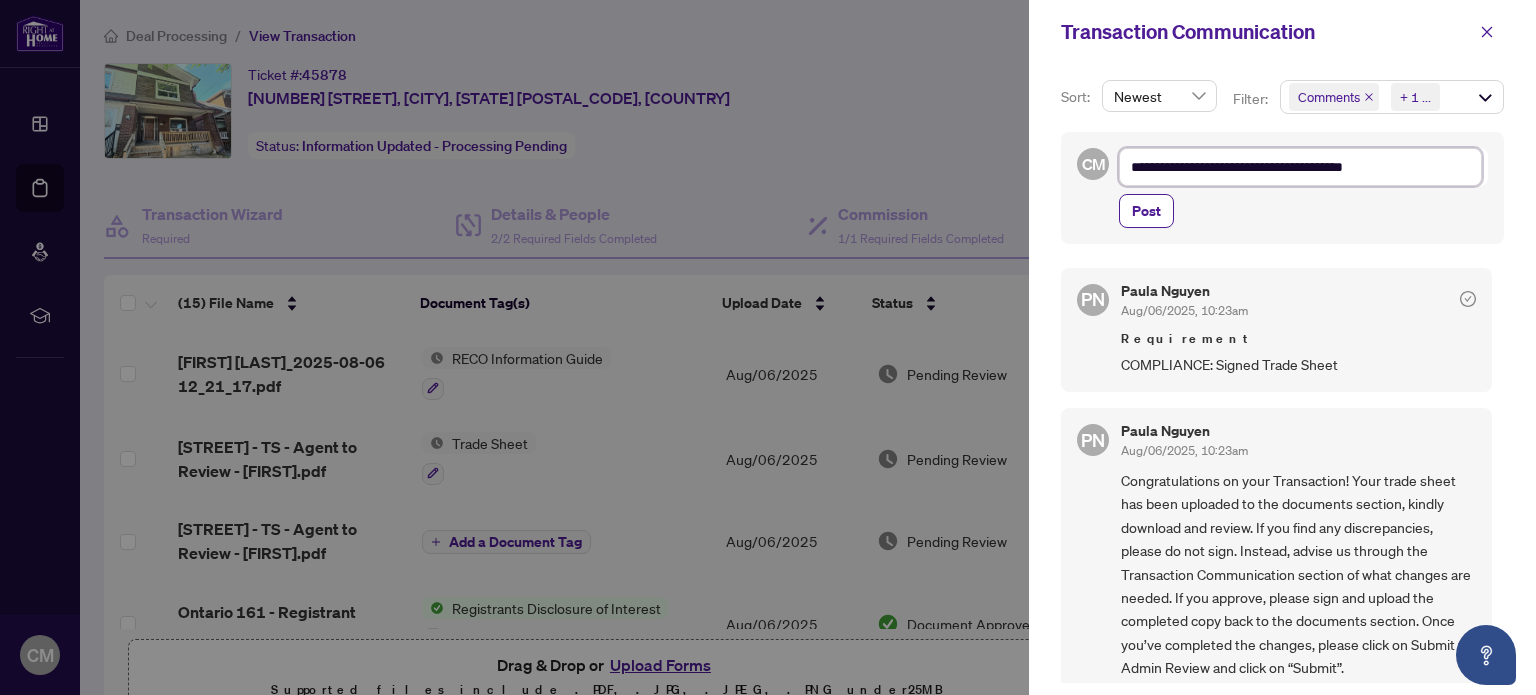 type on "**********" 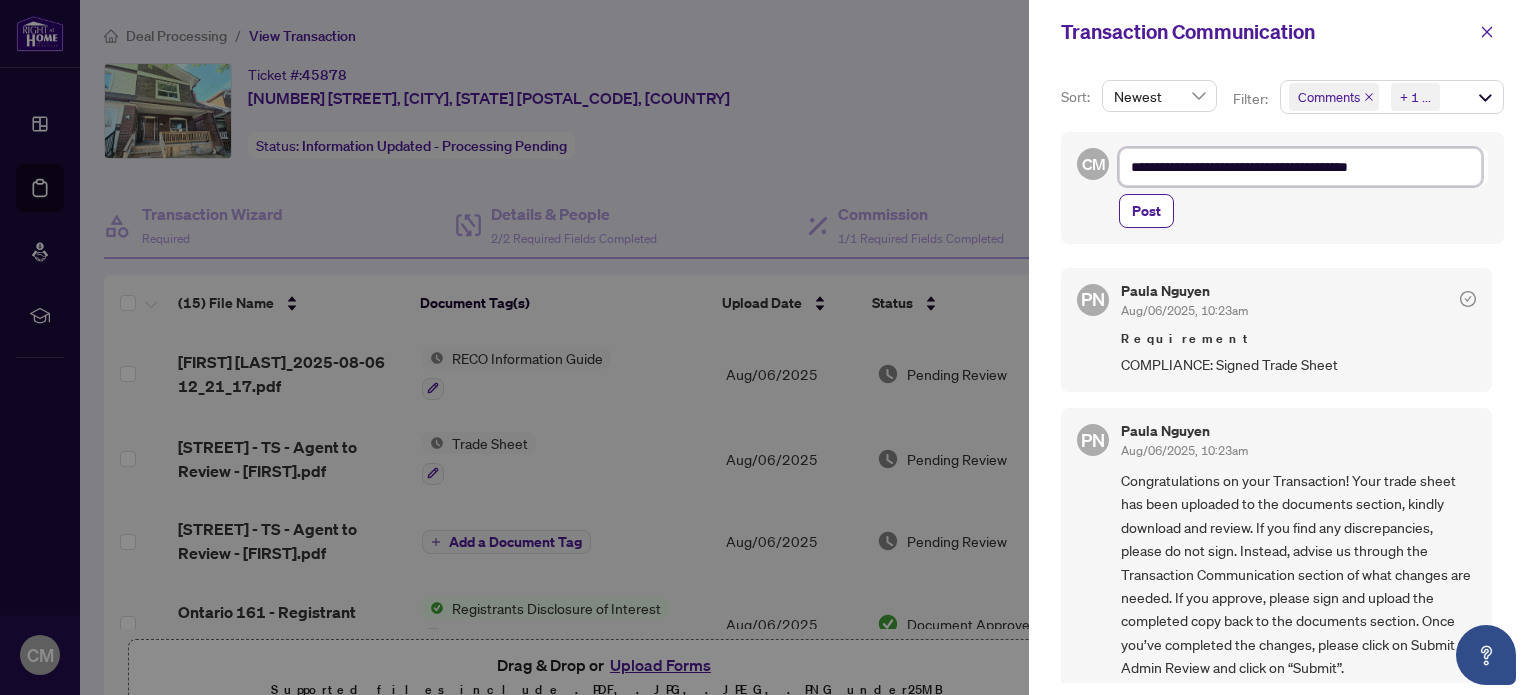 type on "**********" 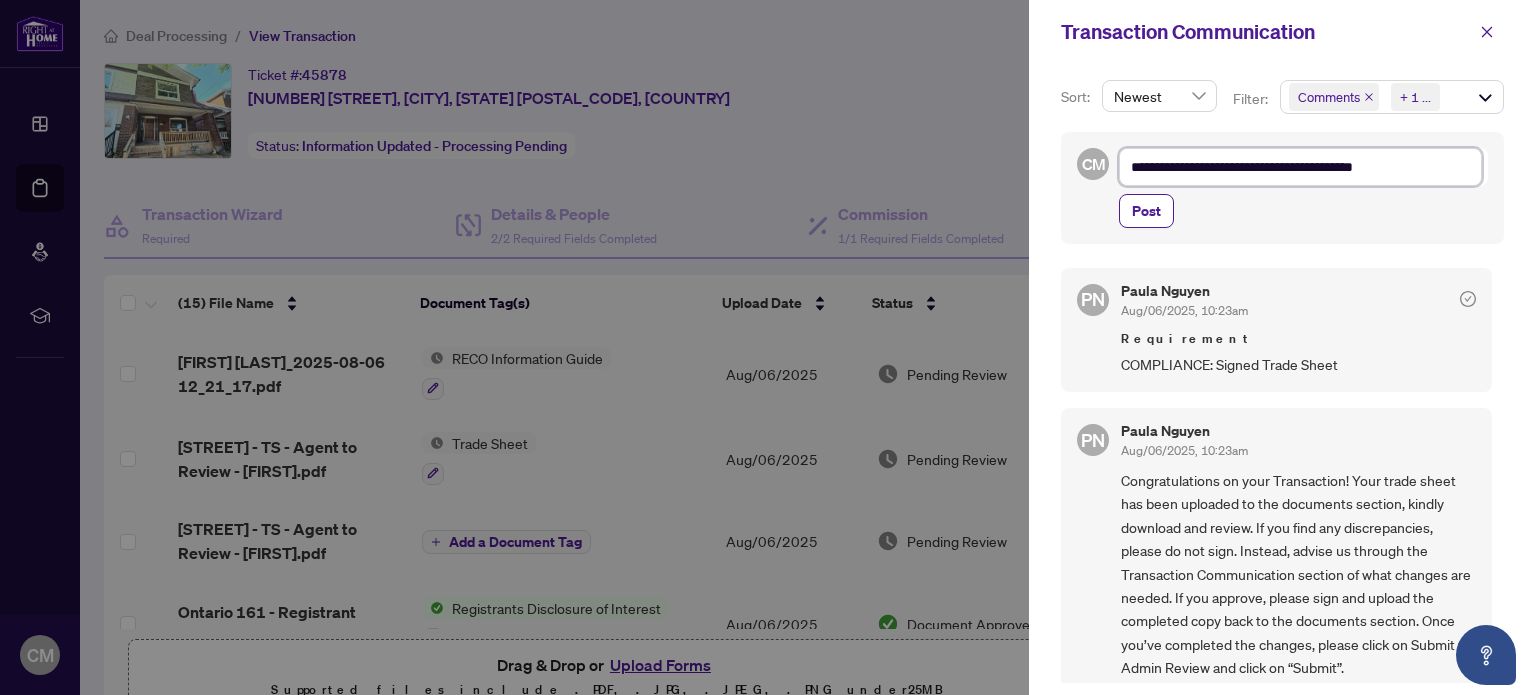 type on "**********" 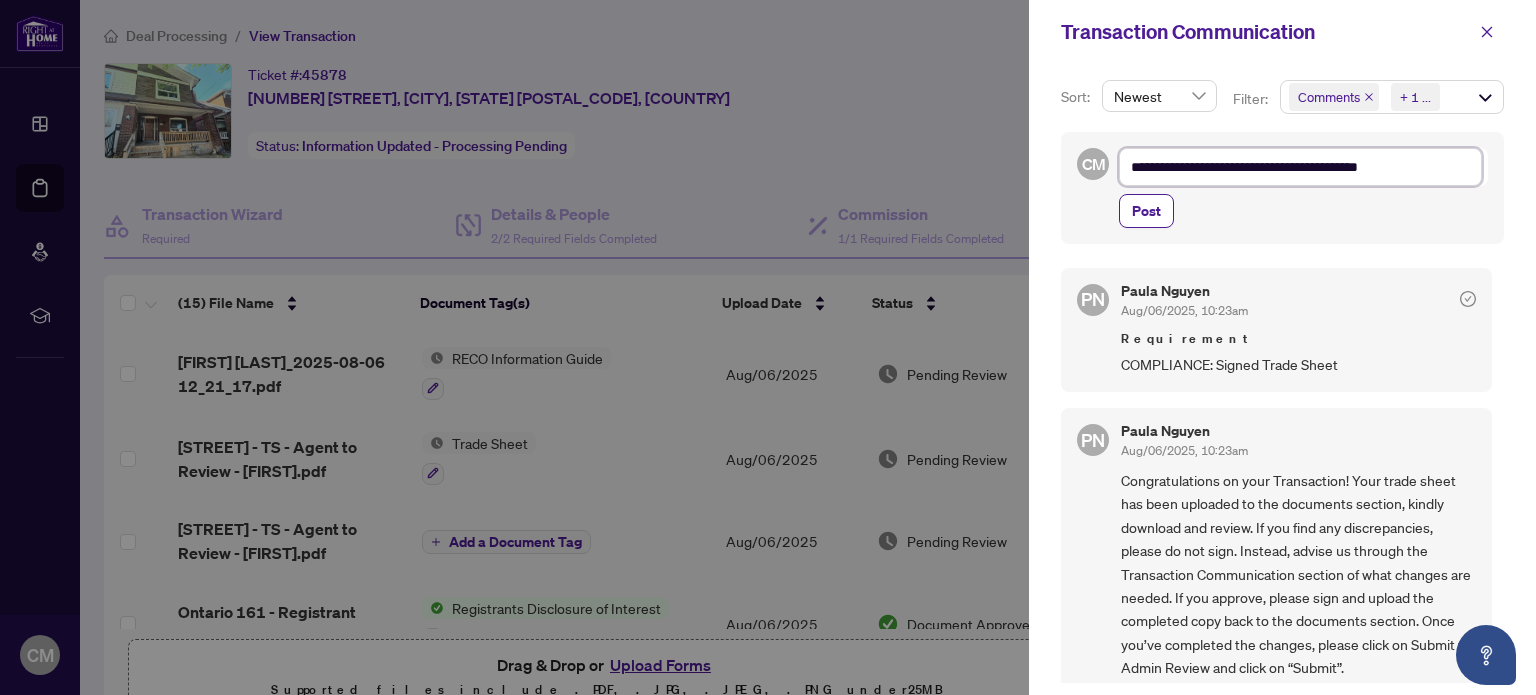 type on "**********" 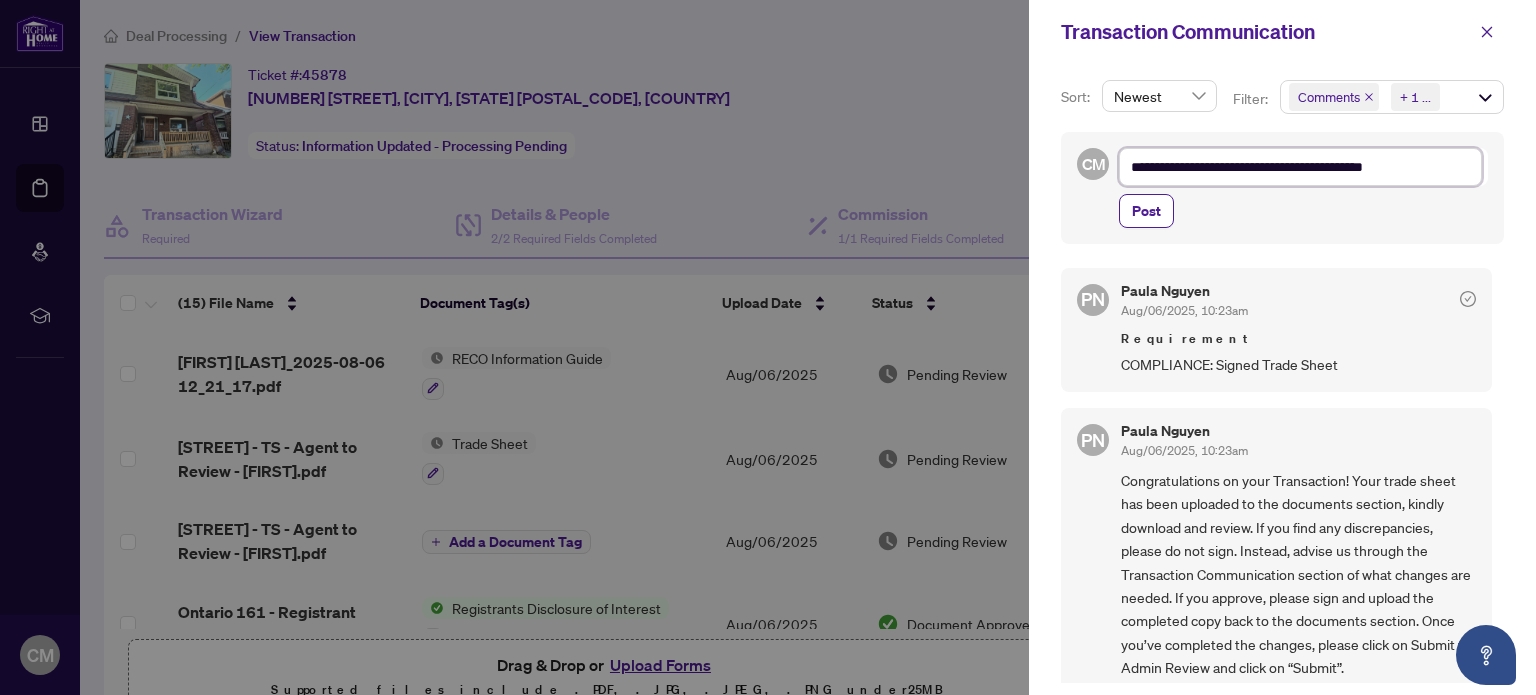 type on "**********" 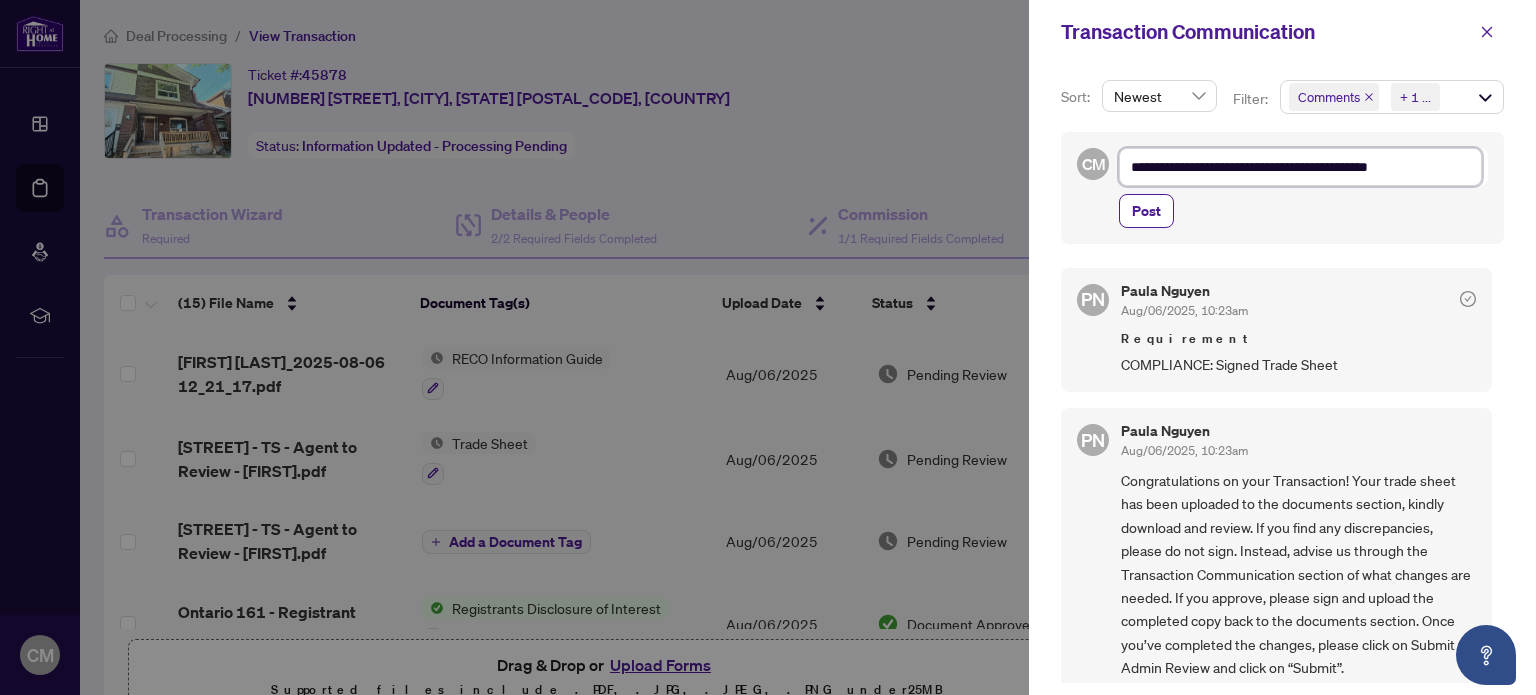 type on "**********" 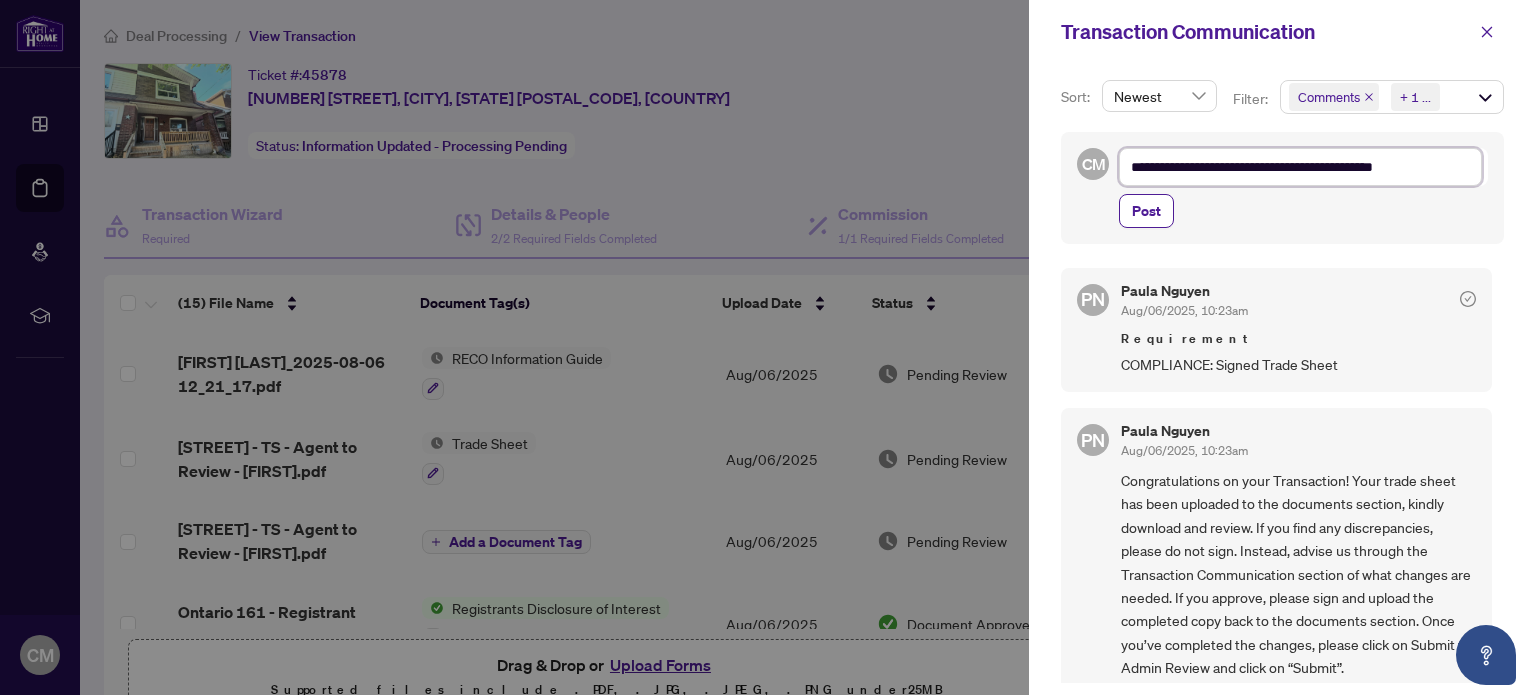 type on "**********" 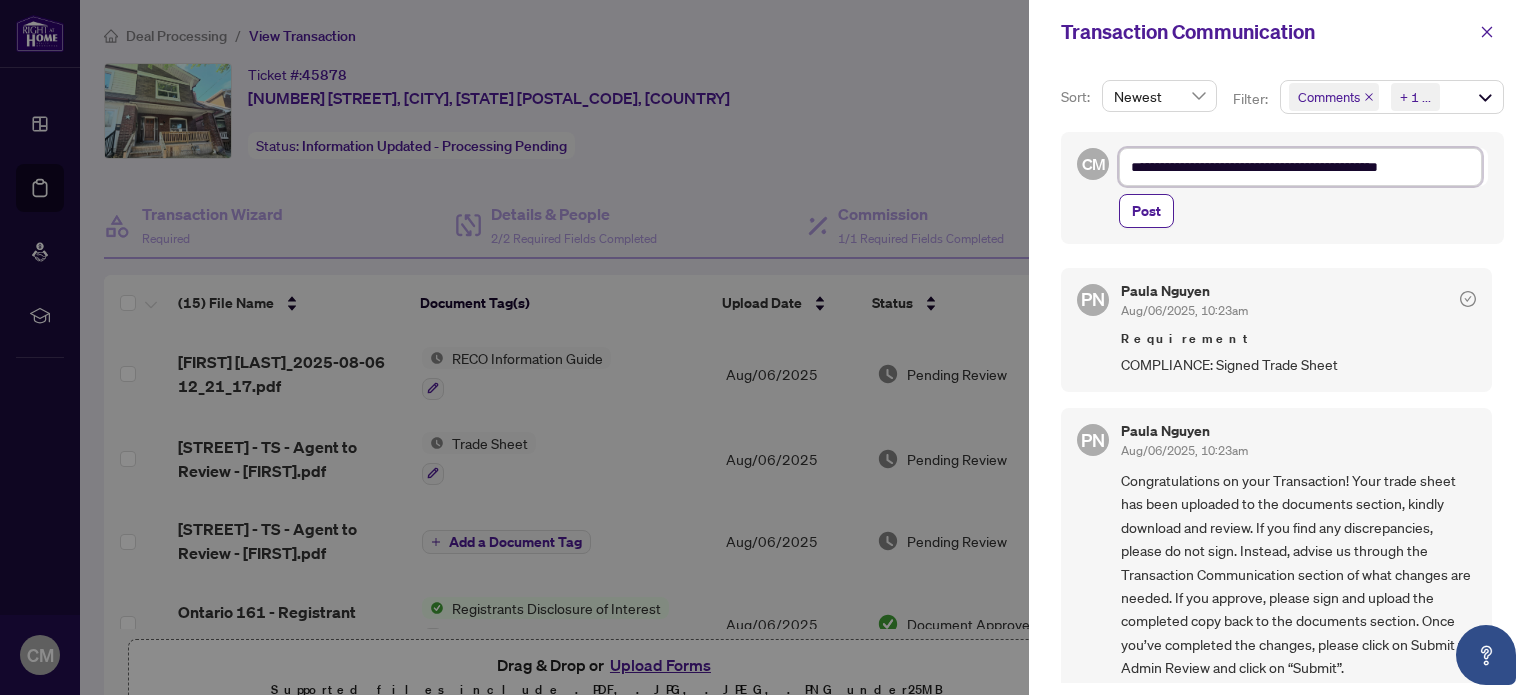 type on "**********" 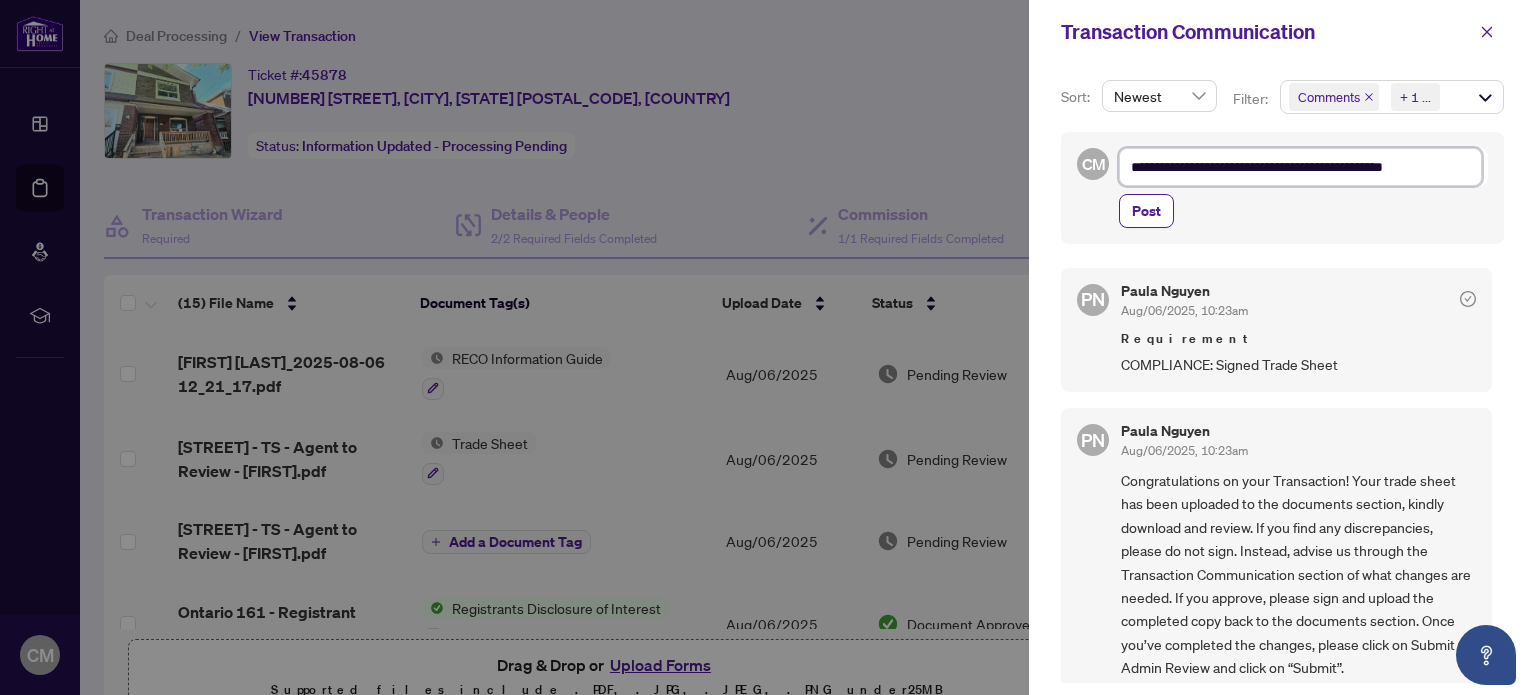 type on "**********" 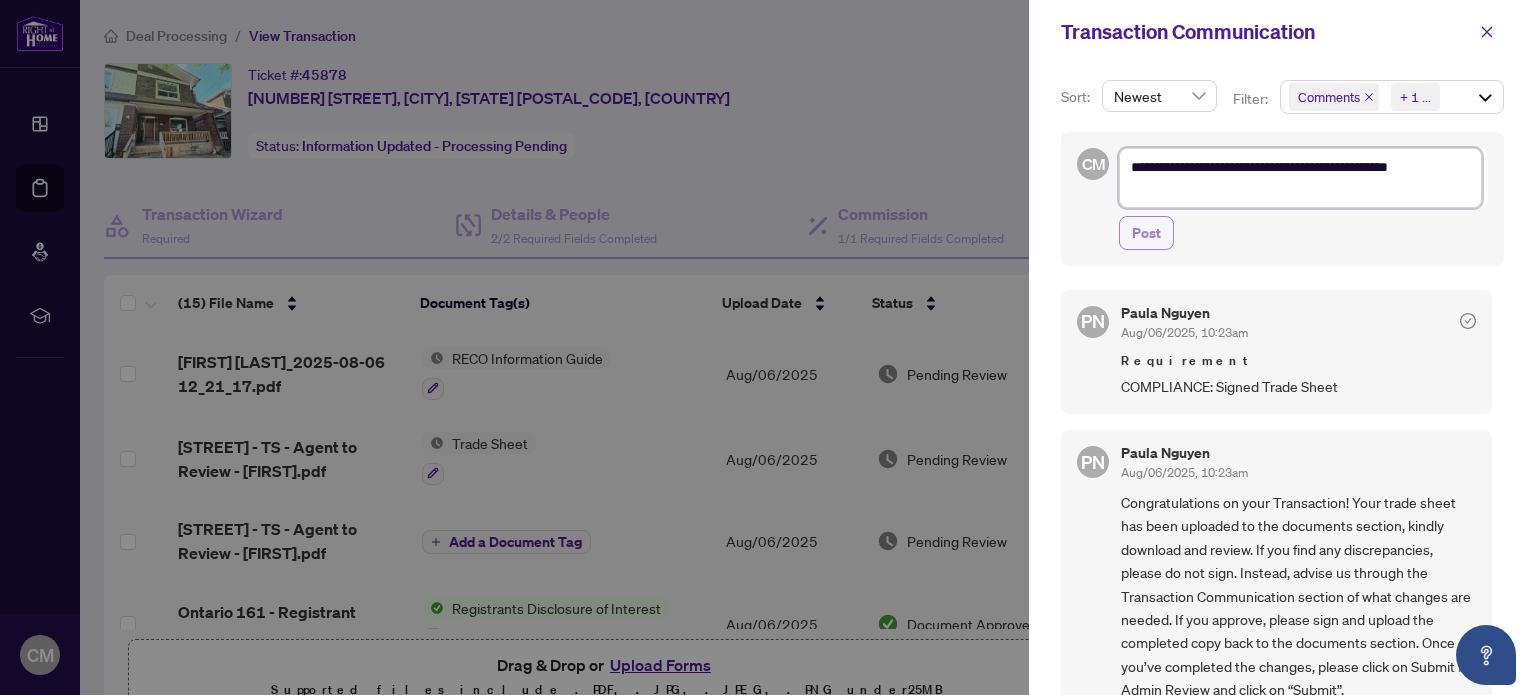 type on "**********" 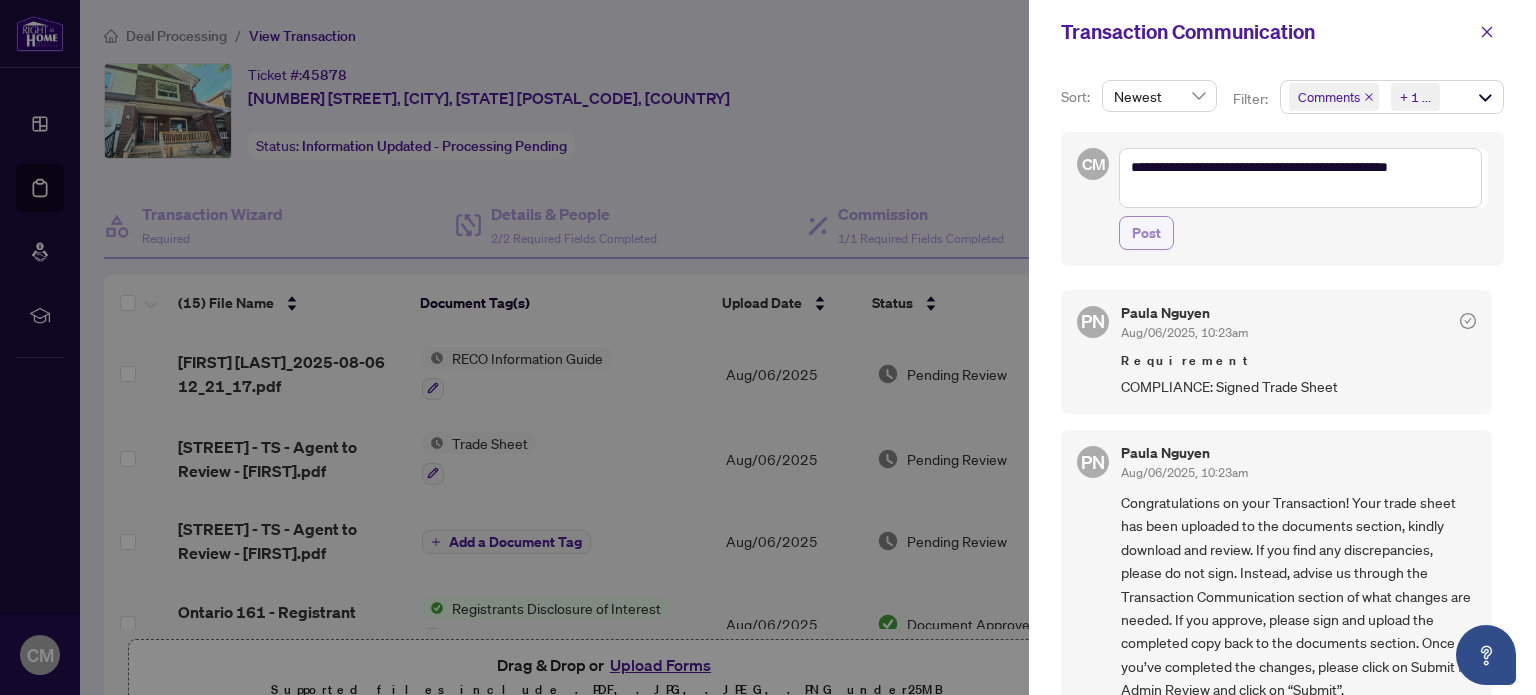 click on "Post" at bounding box center [1146, 233] 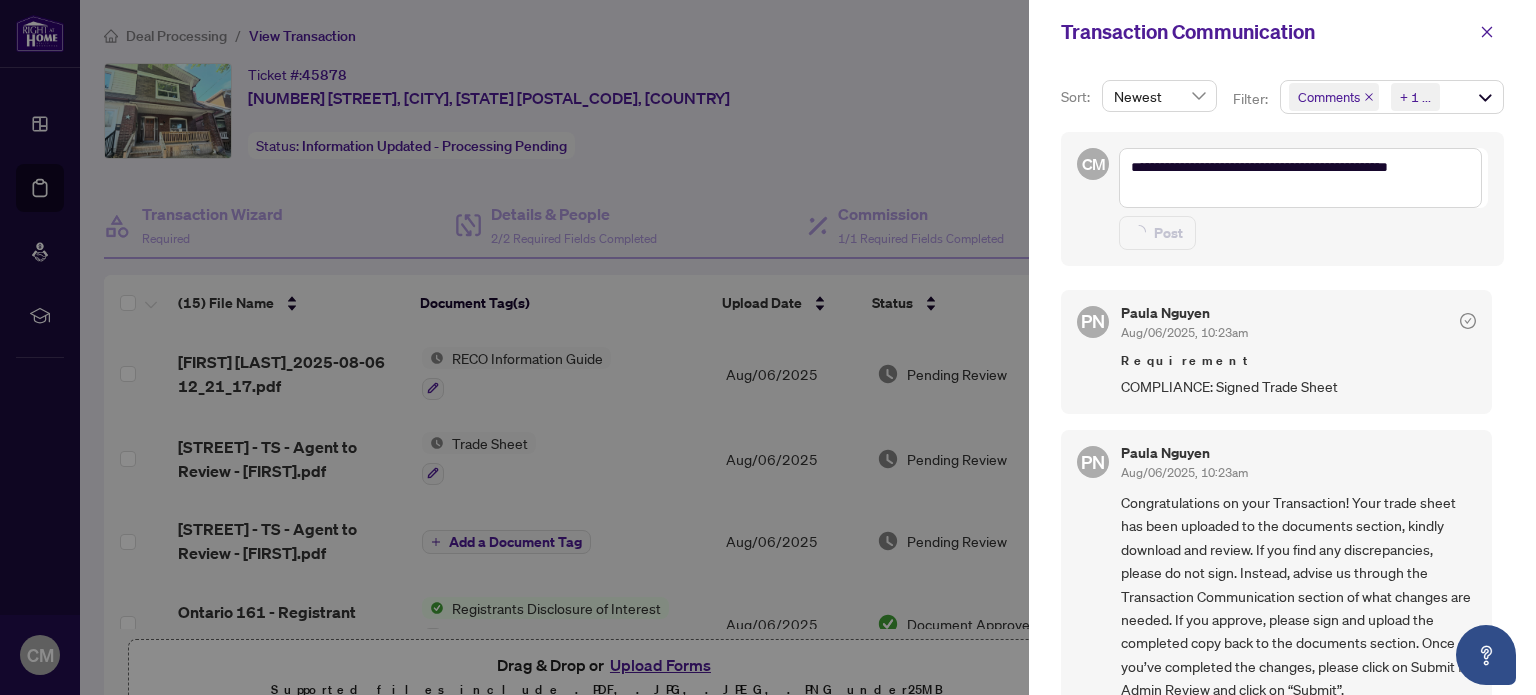 type 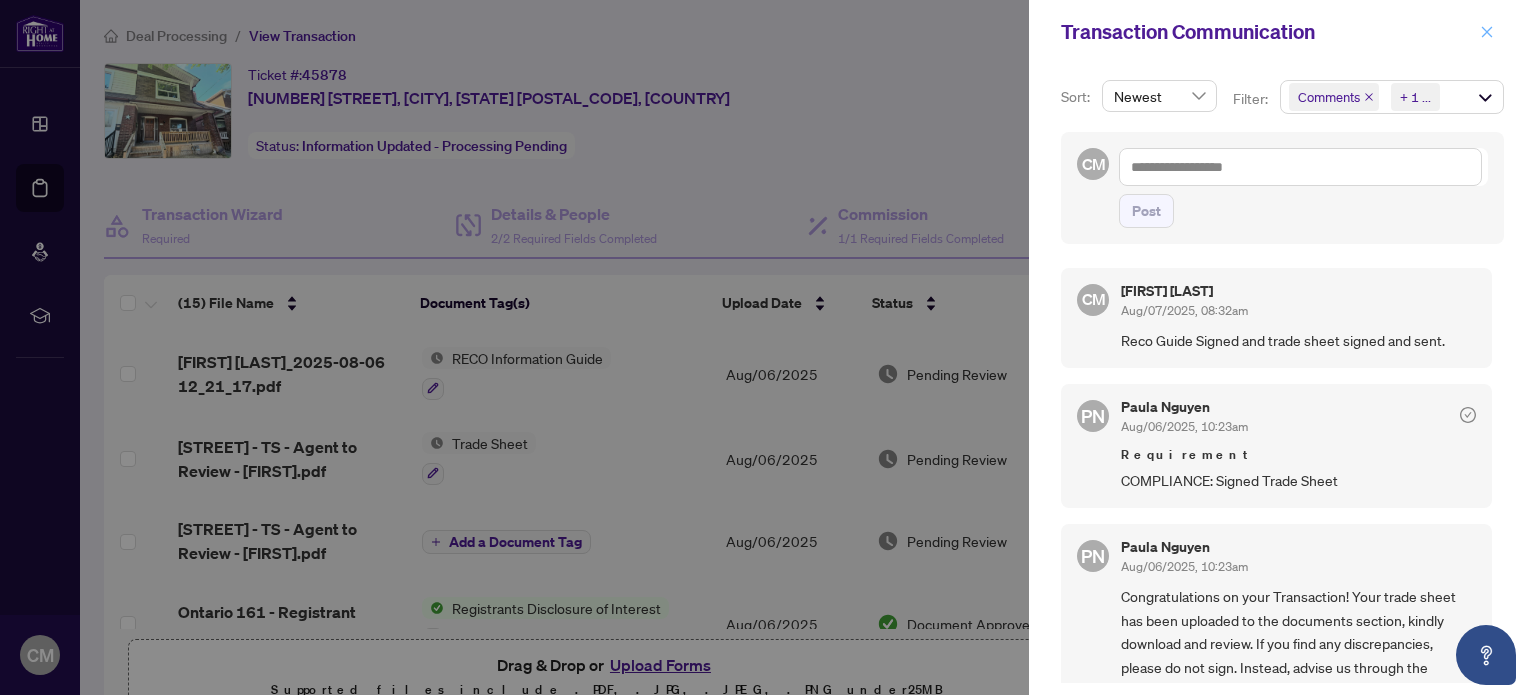 click 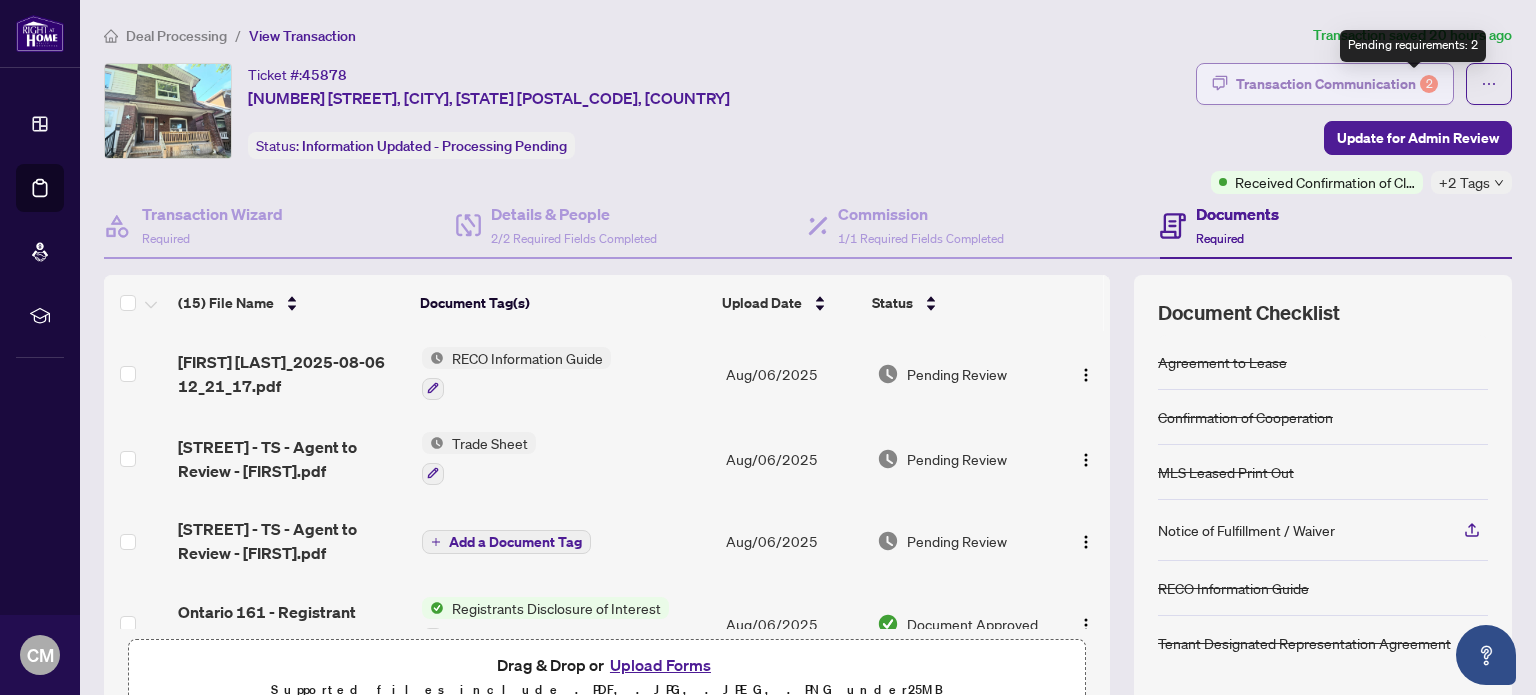click on "2" at bounding box center [1429, 84] 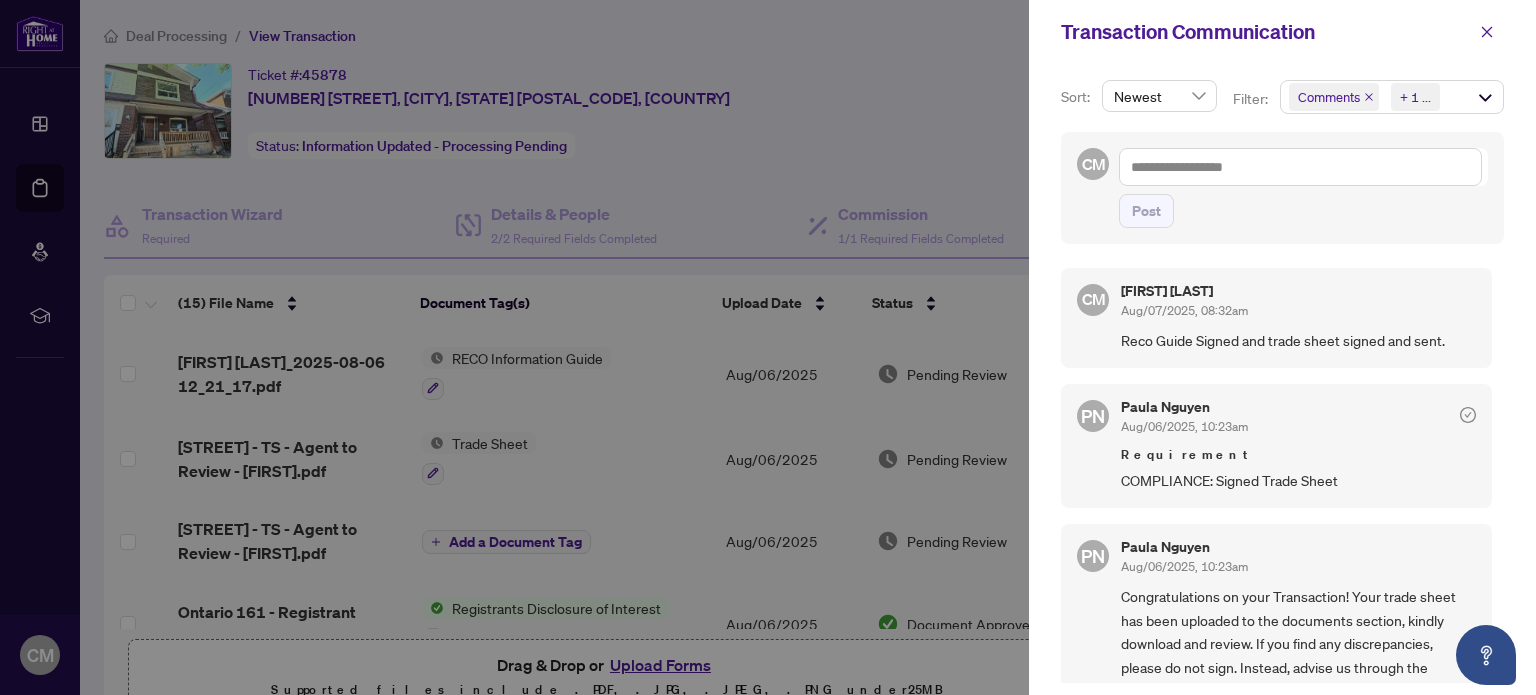 click 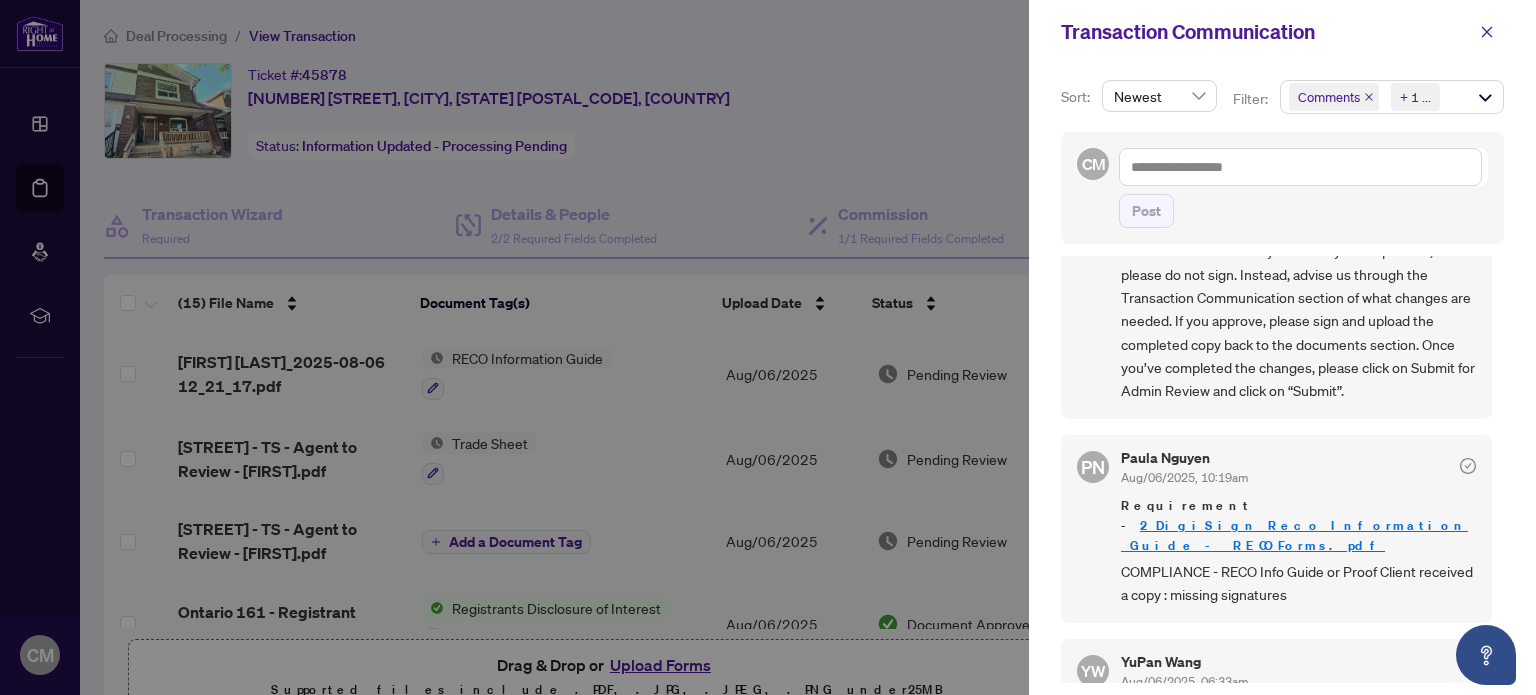 scroll, scrollTop: 408, scrollLeft: 0, axis: vertical 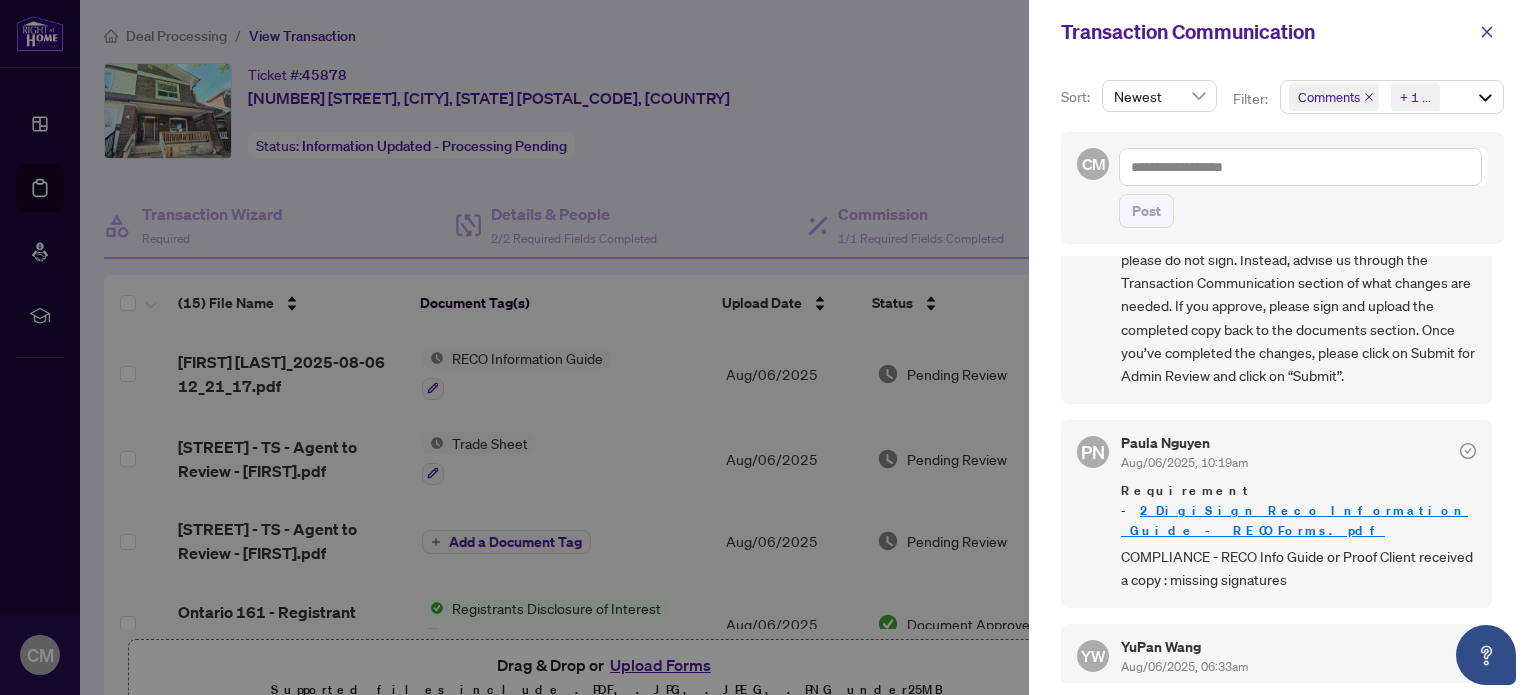 click 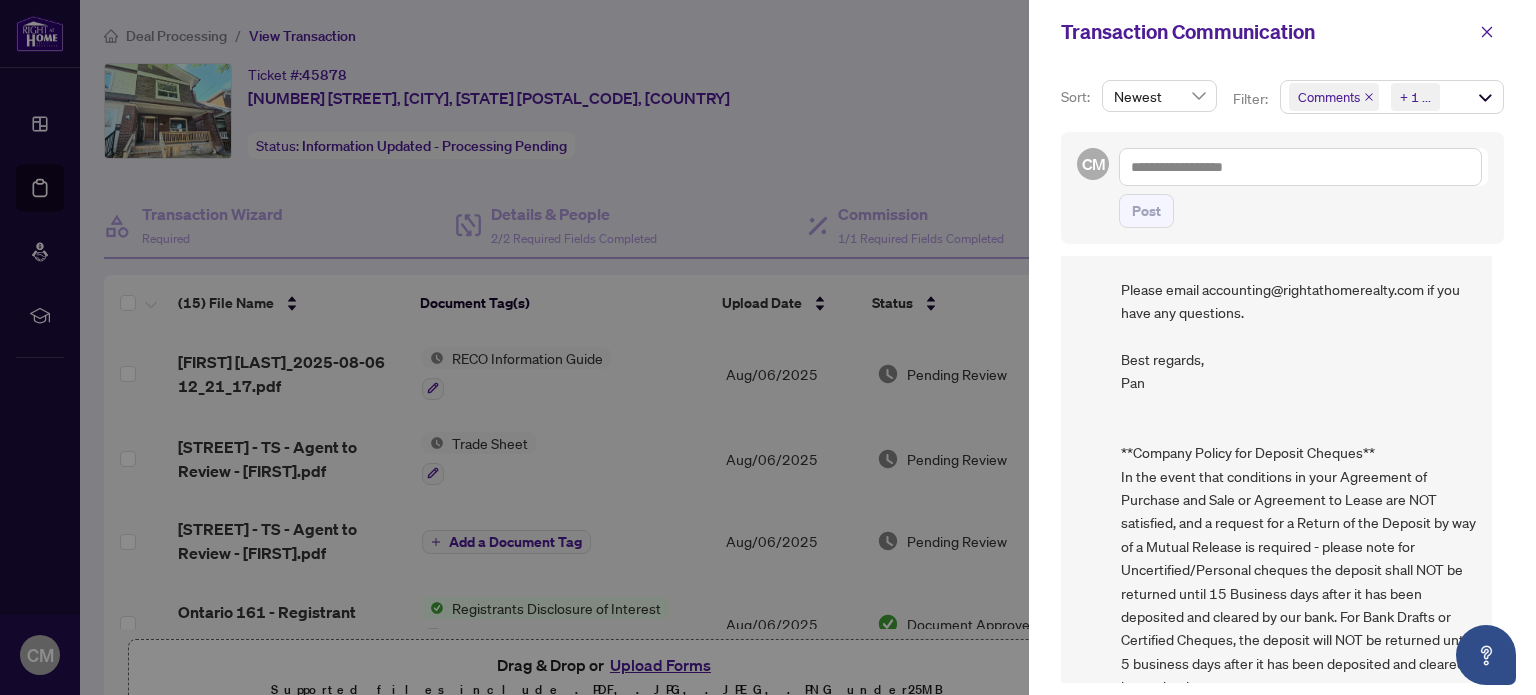 scroll, scrollTop: 938, scrollLeft: 0, axis: vertical 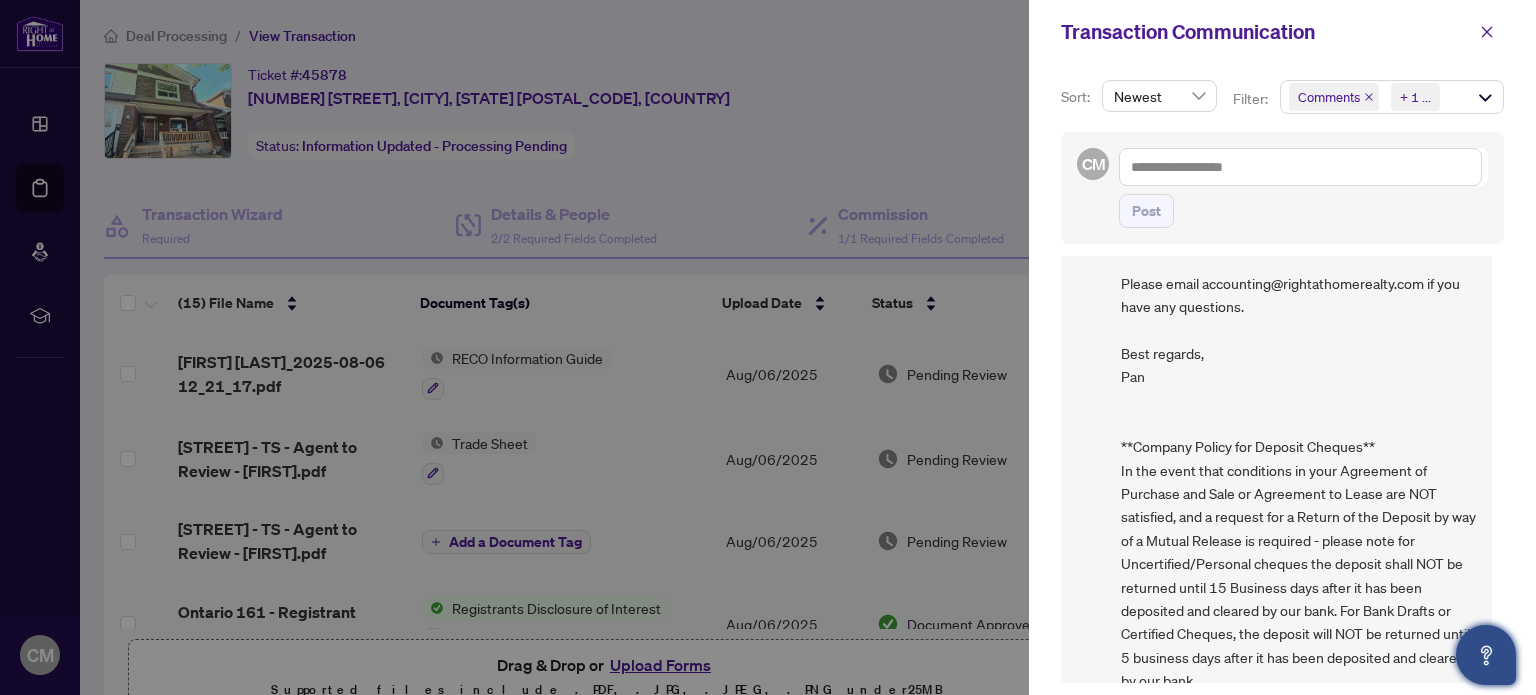 click 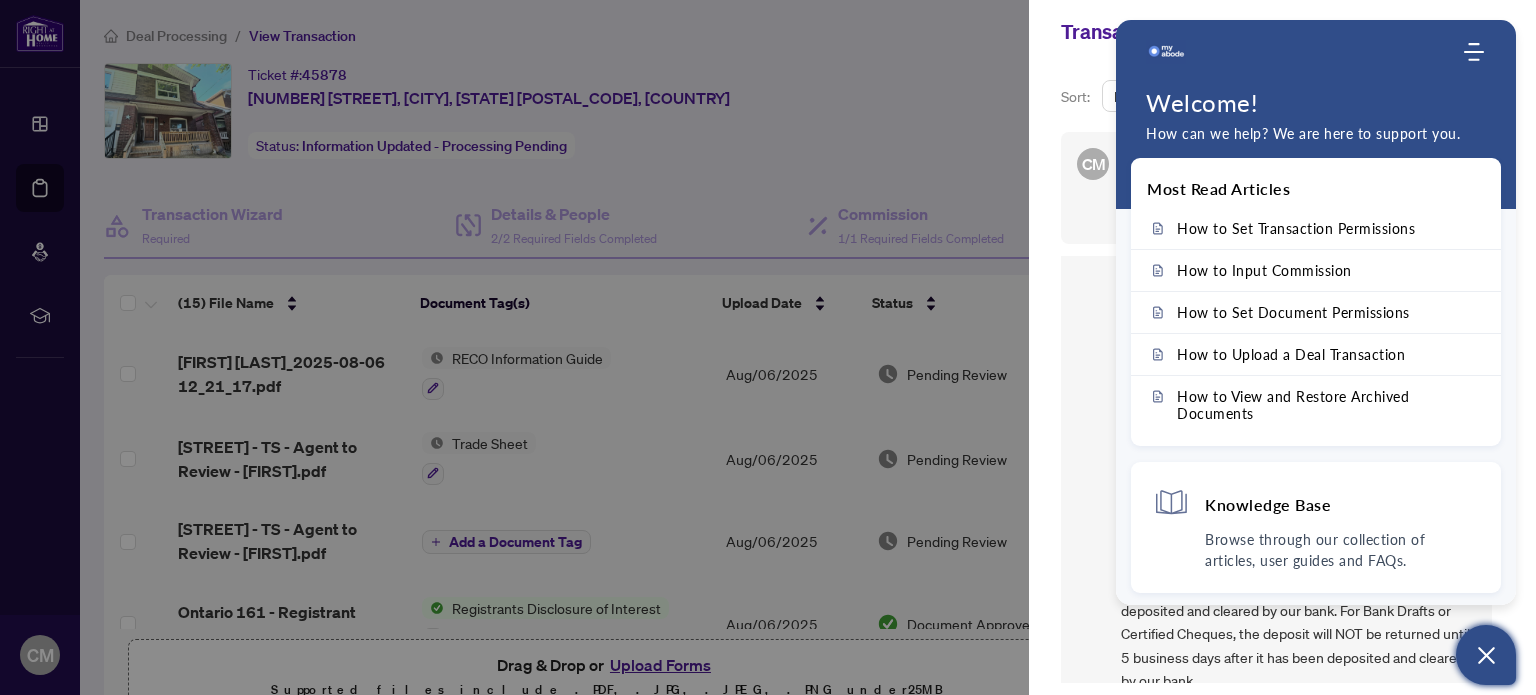 click 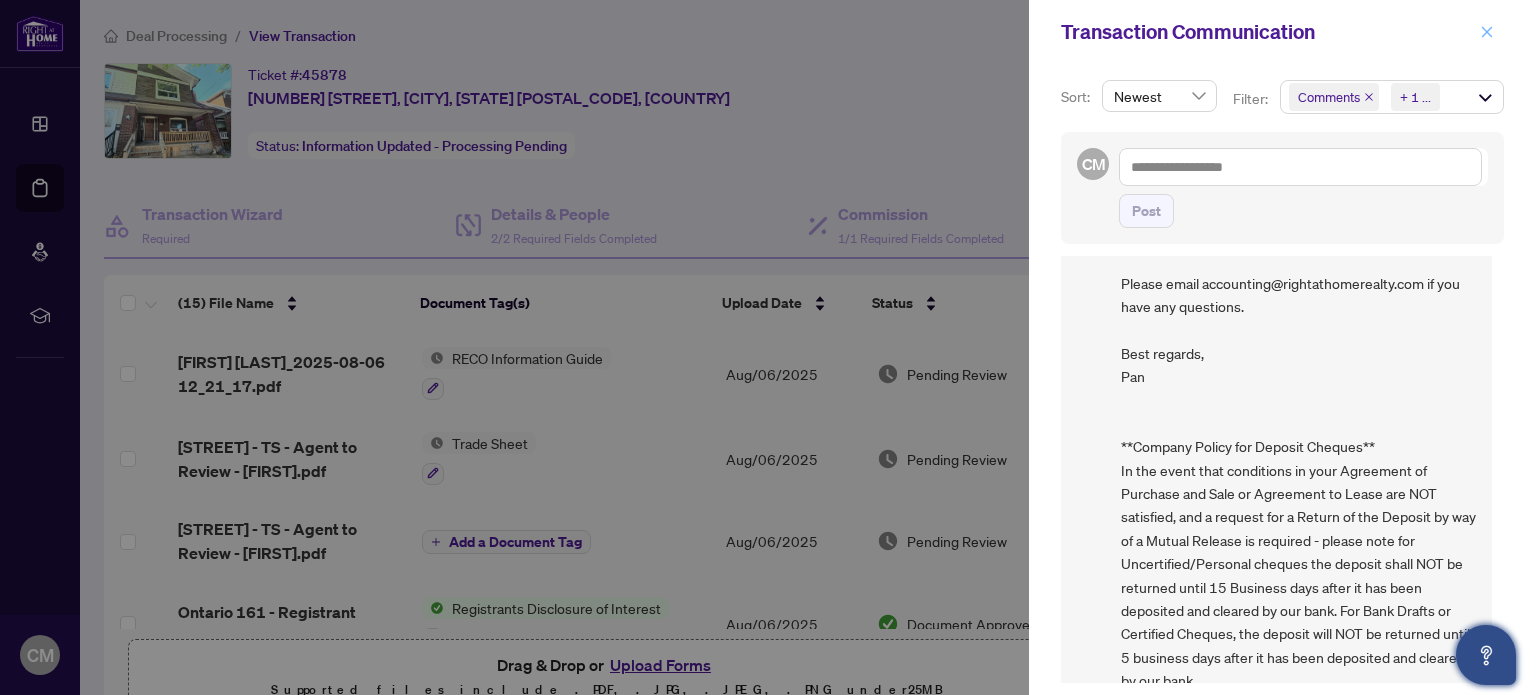 click 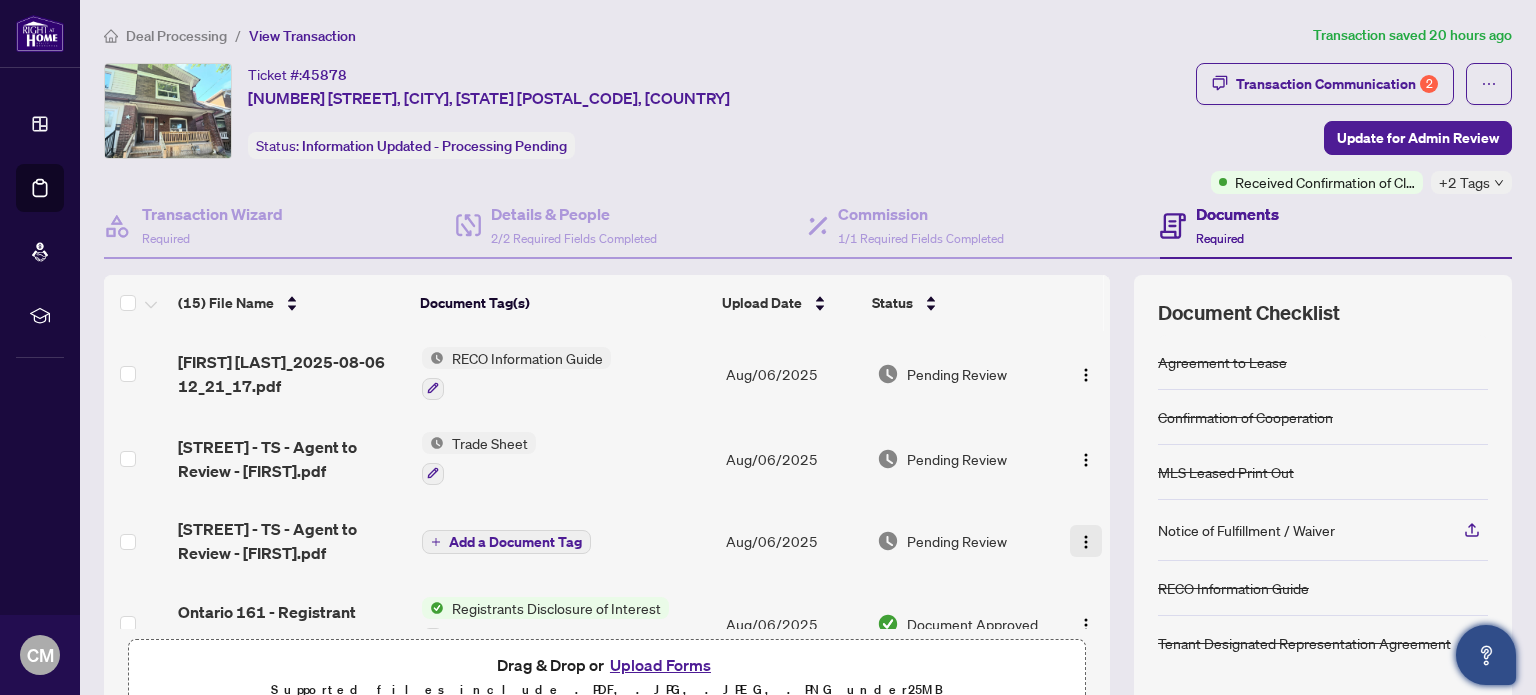 click at bounding box center (1086, 542) 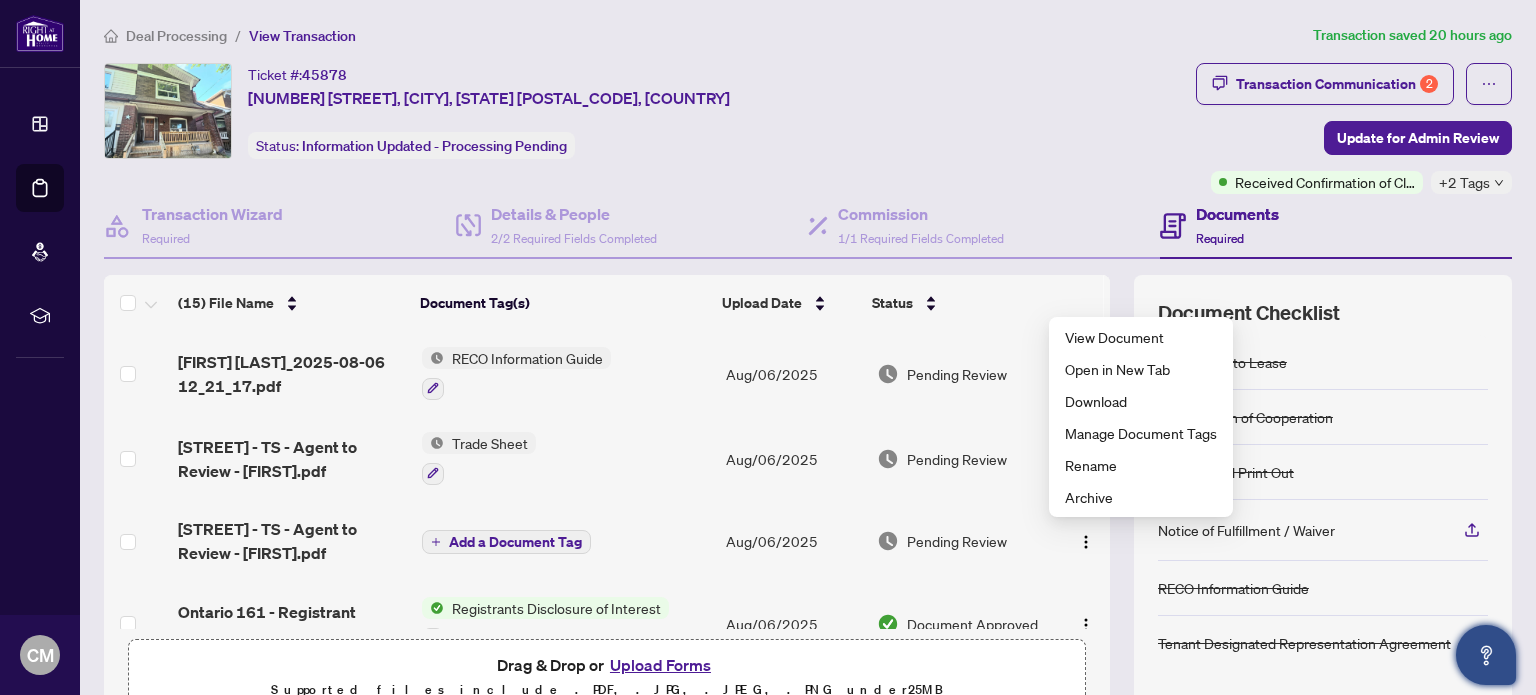 click on "Ticket #:  45878 [STREET], [CITY], [STATE] [POSTAL_CODE], [COUNTRY] Status:   Information Updated - Processing Pending" at bounding box center [646, 111] 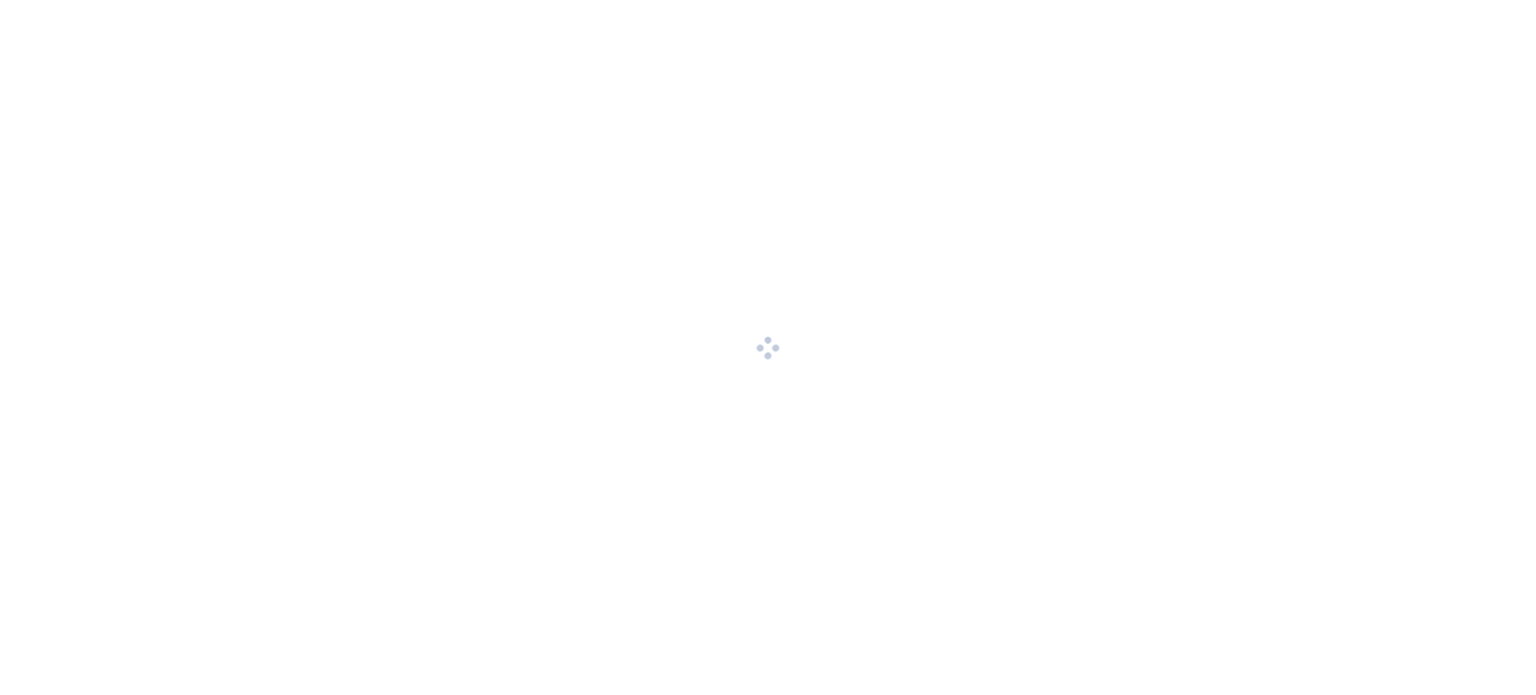 scroll, scrollTop: 0, scrollLeft: 0, axis: both 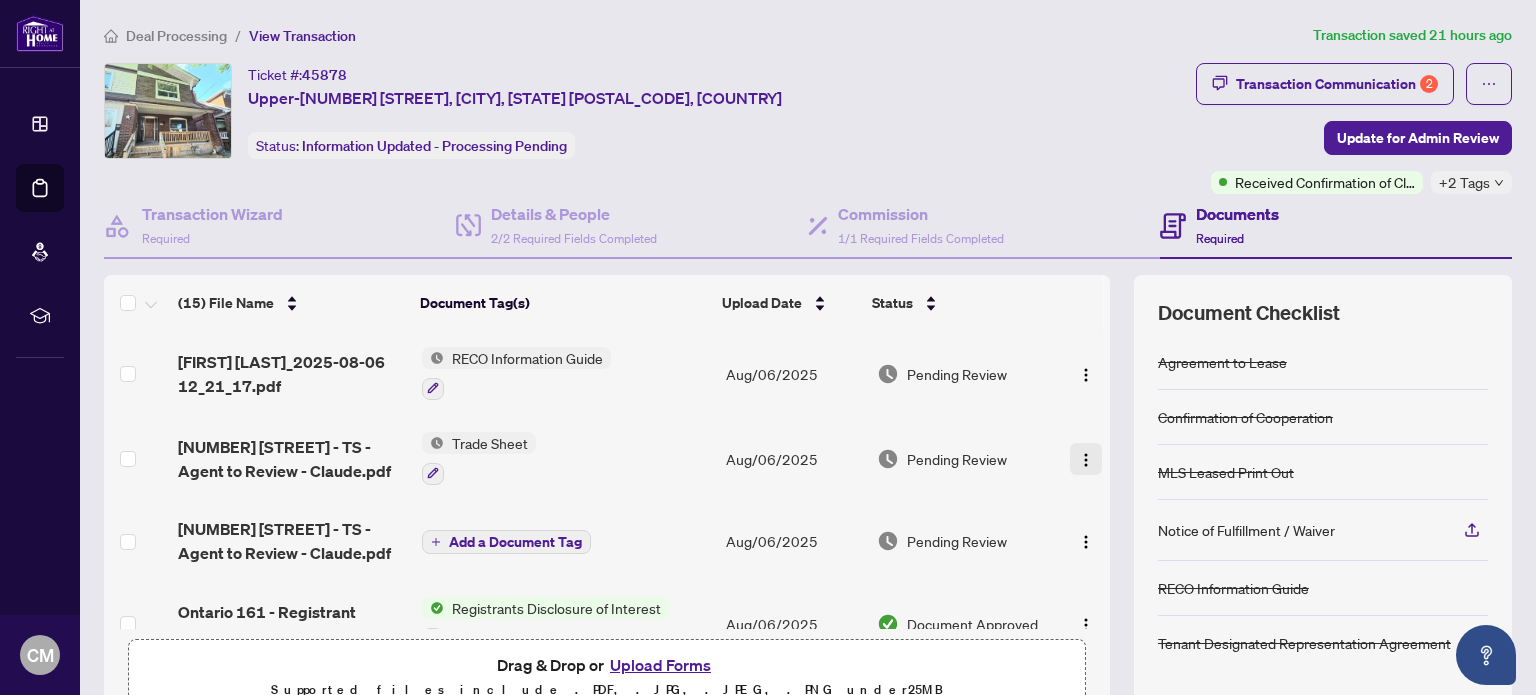 click at bounding box center (1086, 460) 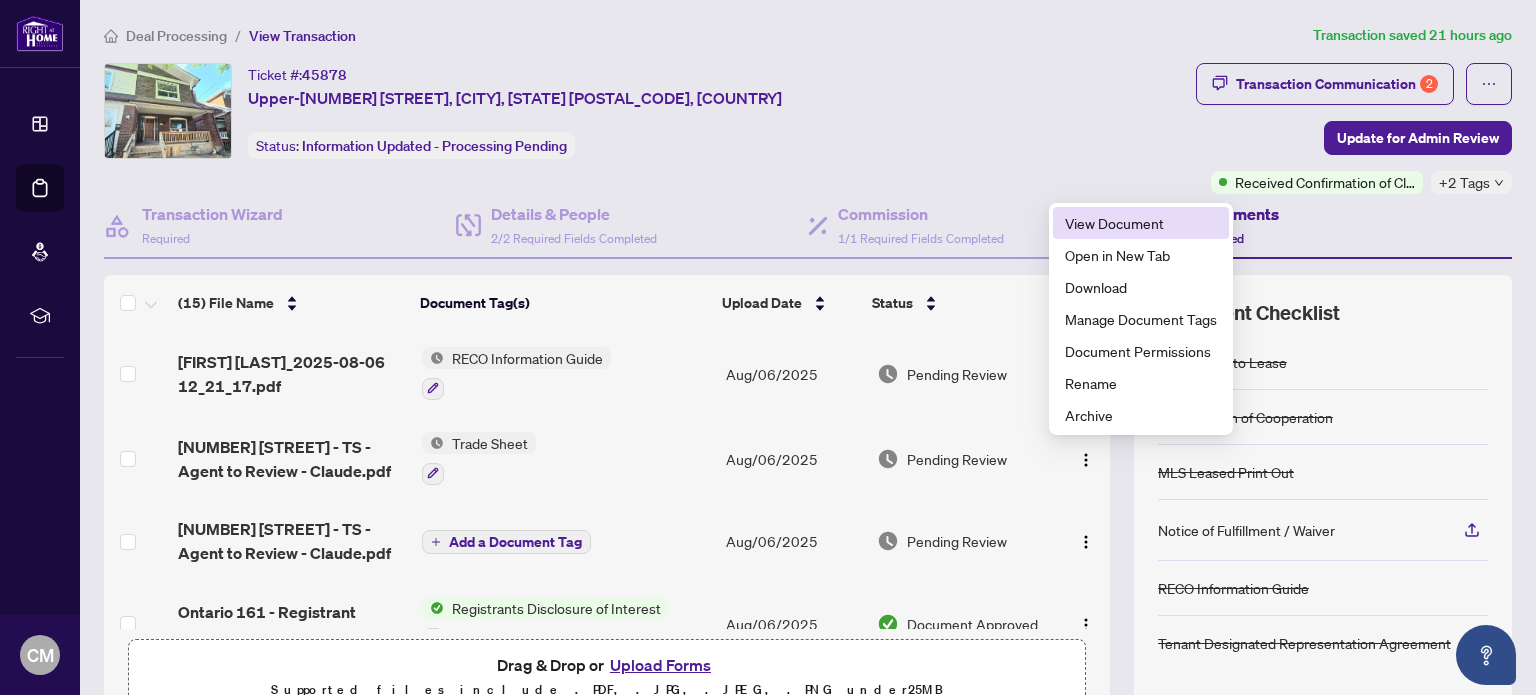 click on "View Document" at bounding box center (1141, 223) 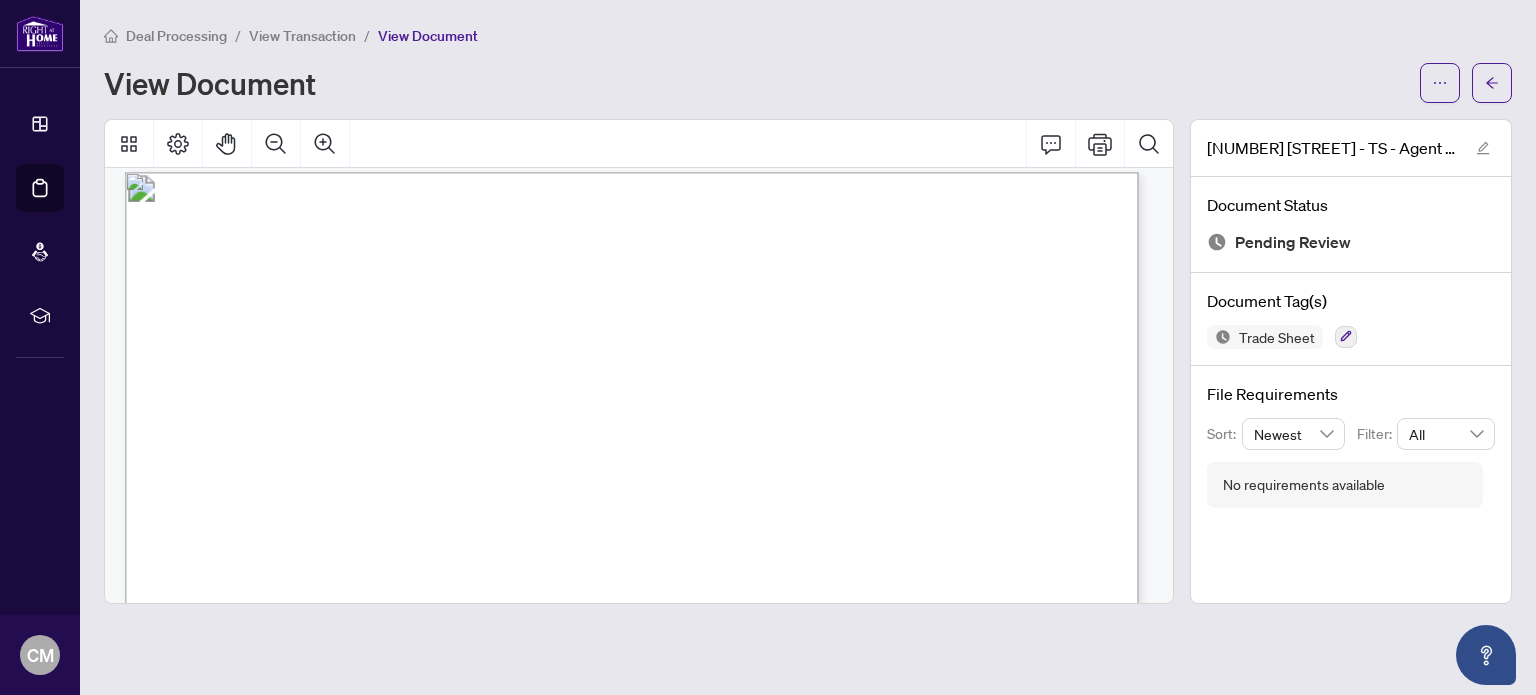 scroll, scrollTop: 0, scrollLeft: 0, axis: both 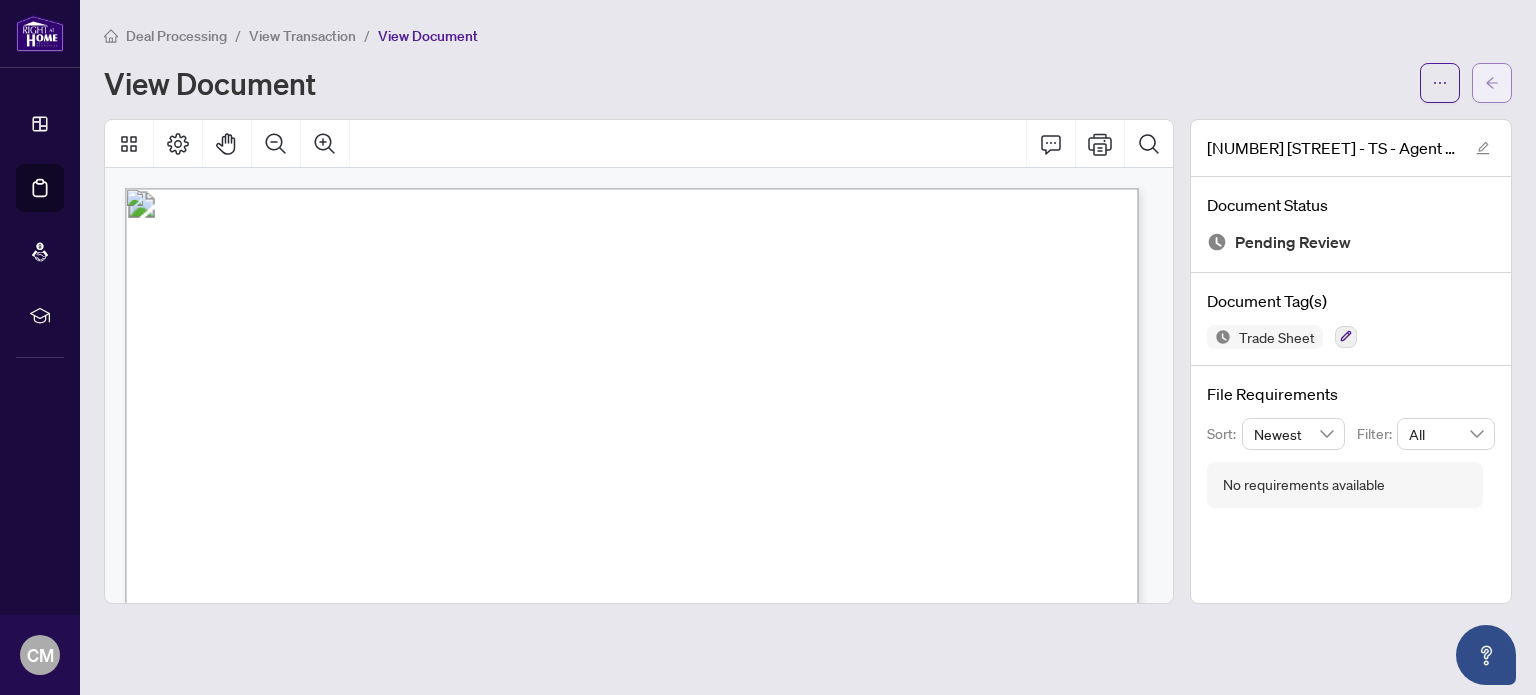 click 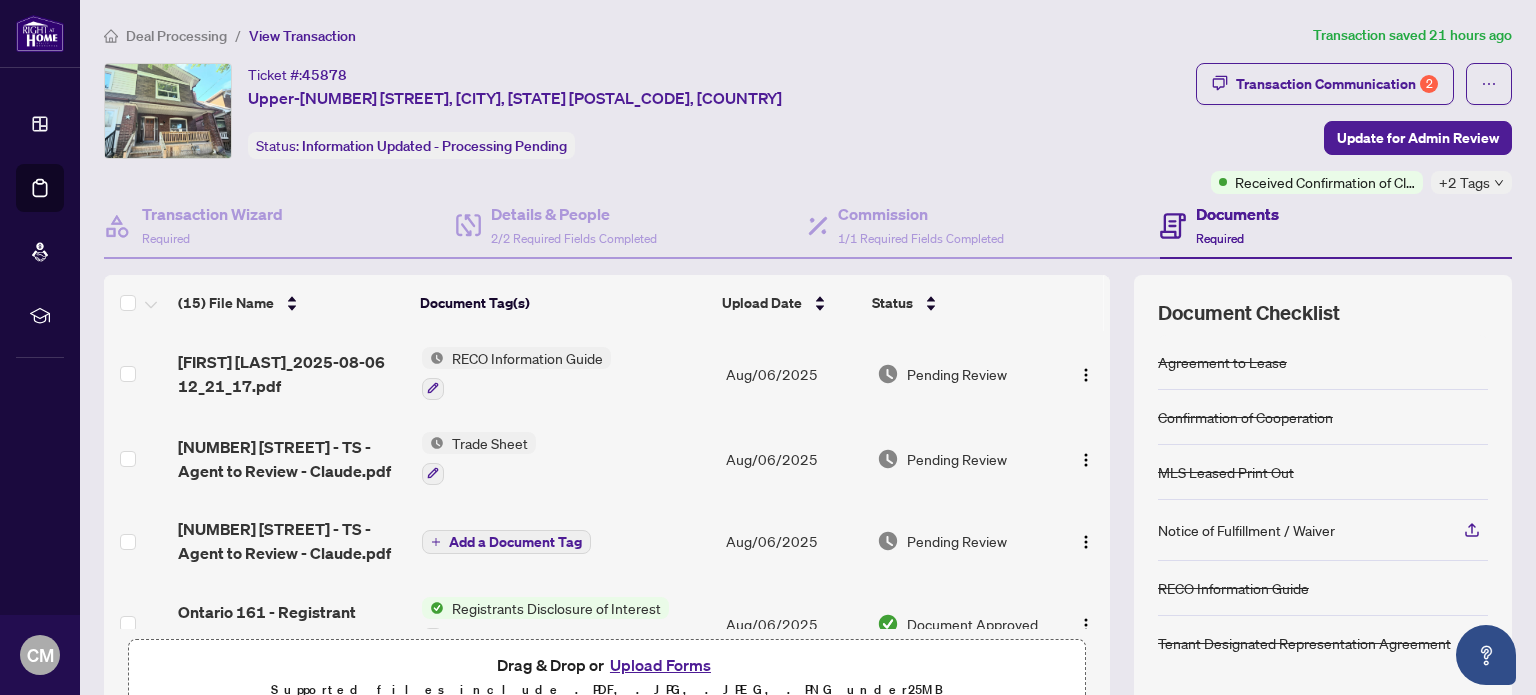 click on "Ticket #:  45878 [STREET], [CITY], [STATE] [POSTAL_CODE], [COUNTRY] Status:   Information Updated - Processing Pending" at bounding box center [646, 111] 